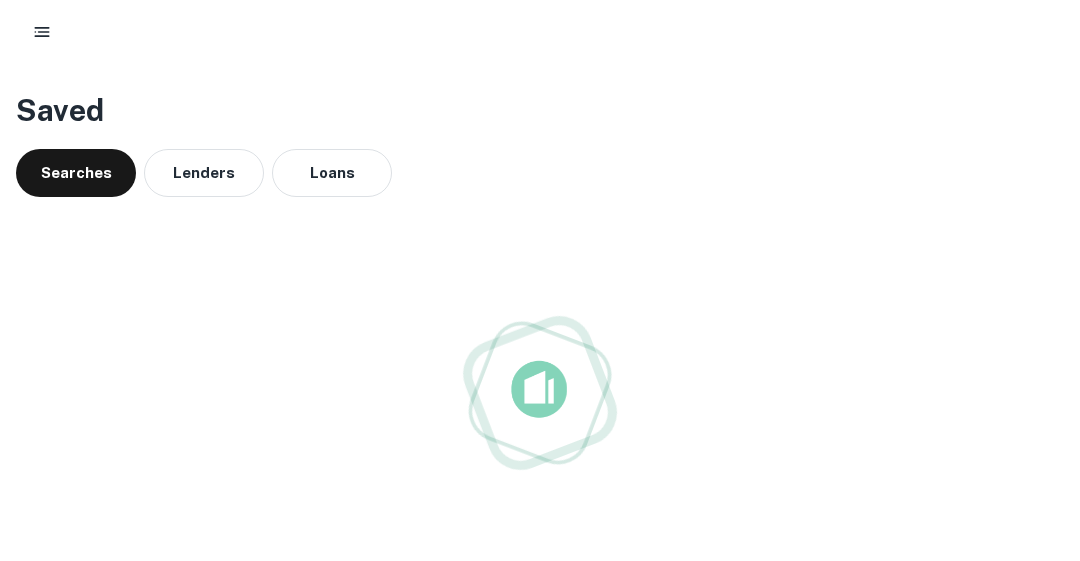 scroll, scrollTop: 0, scrollLeft: 0, axis: both 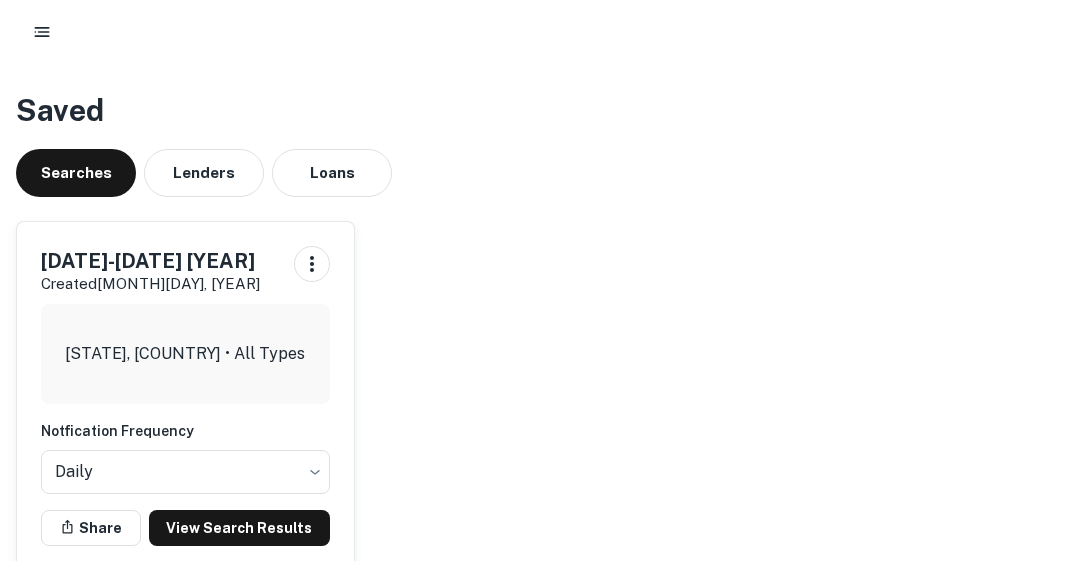 click on "View Search Results" at bounding box center (239, 528) 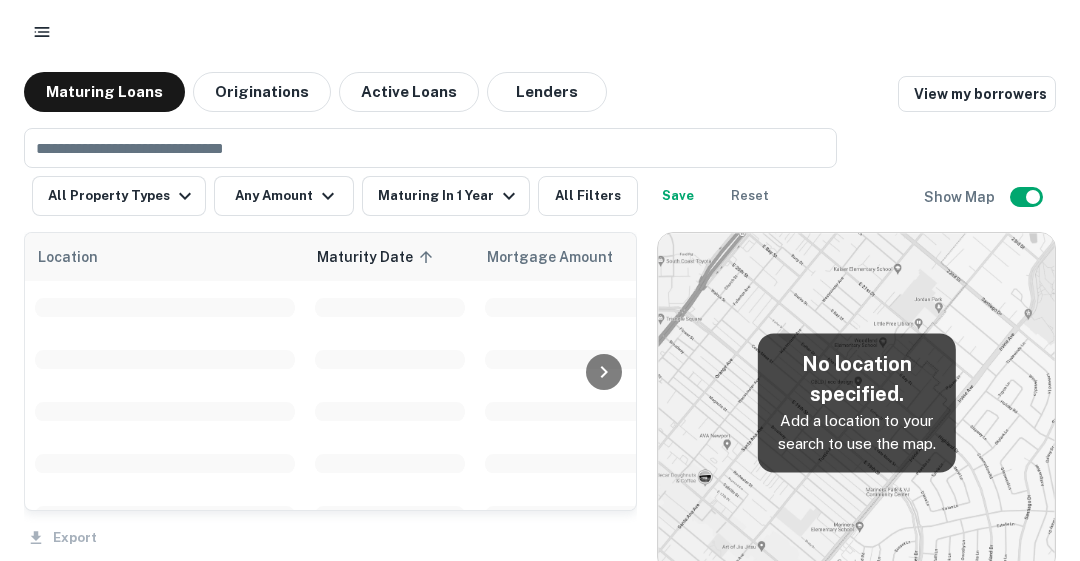 scroll, scrollTop: 0, scrollLeft: 0, axis: both 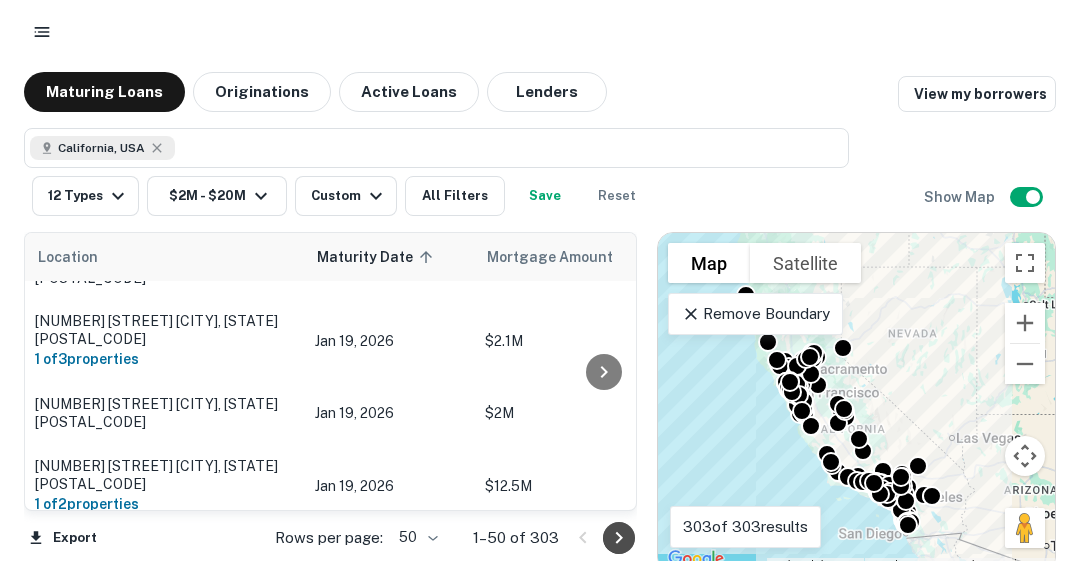 click 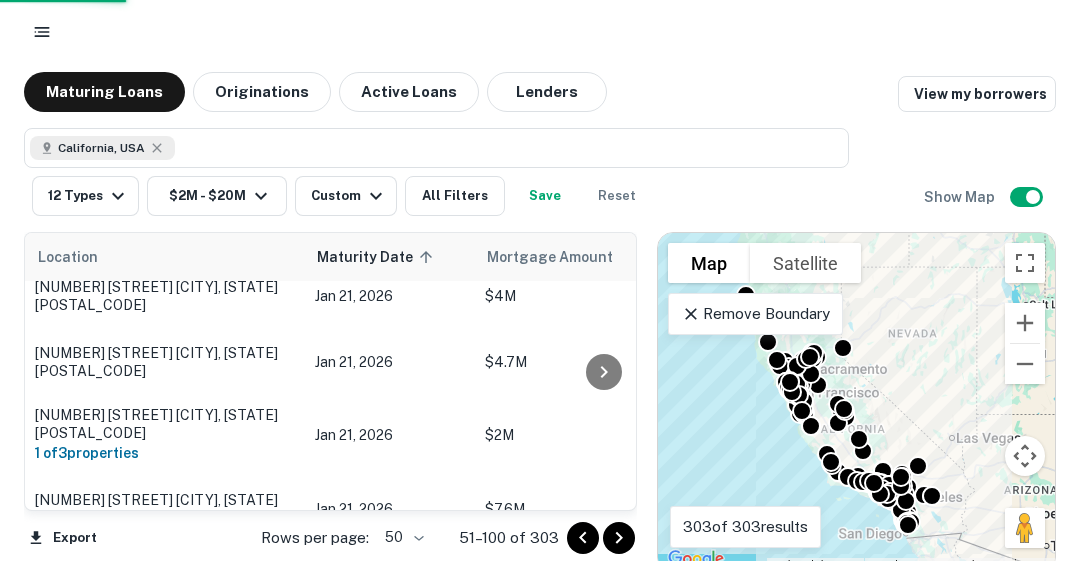 click 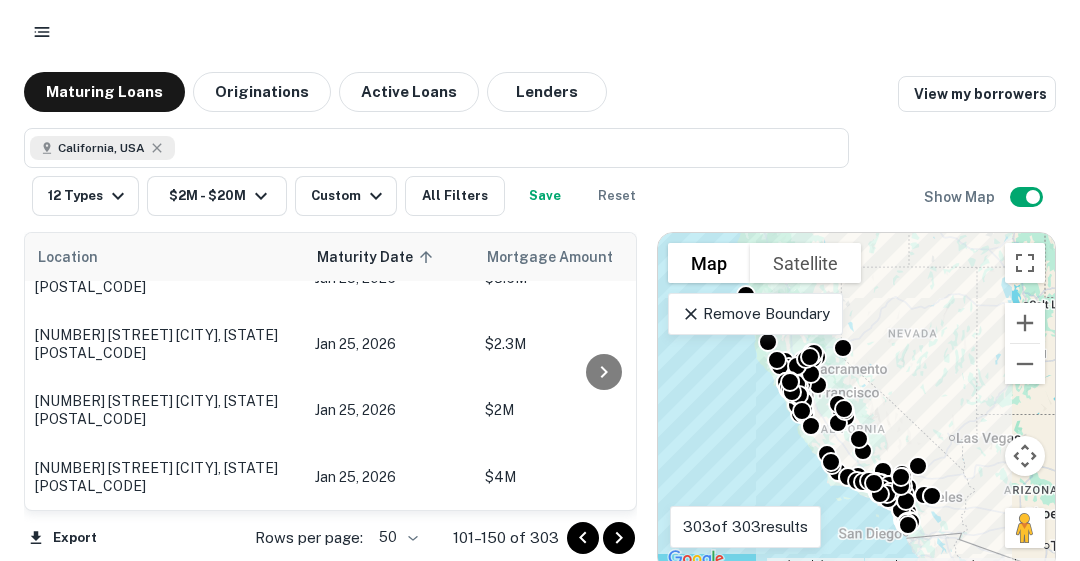 scroll, scrollTop: 3216, scrollLeft: 0, axis: vertical 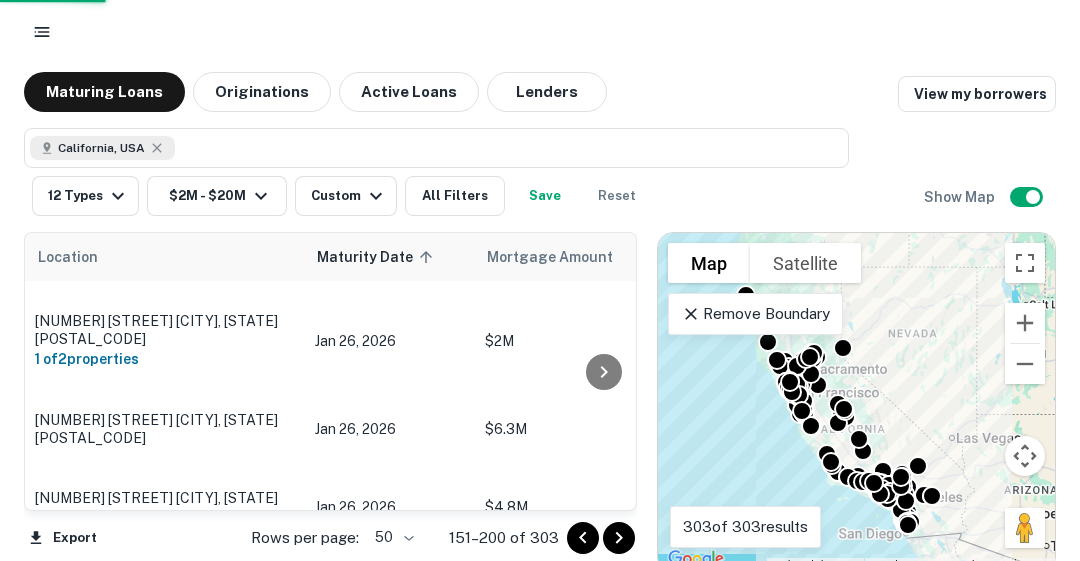 click 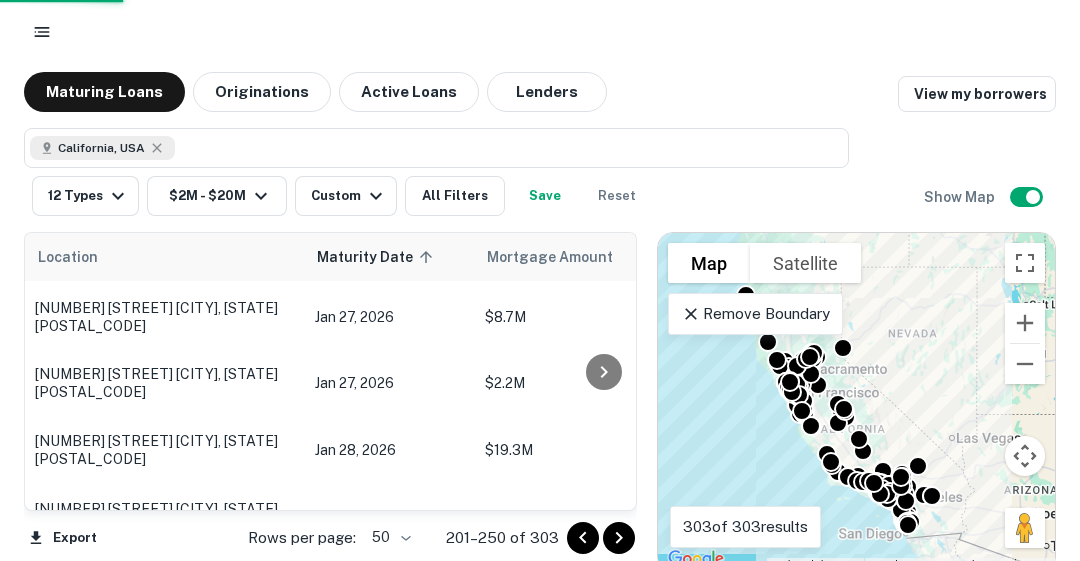click 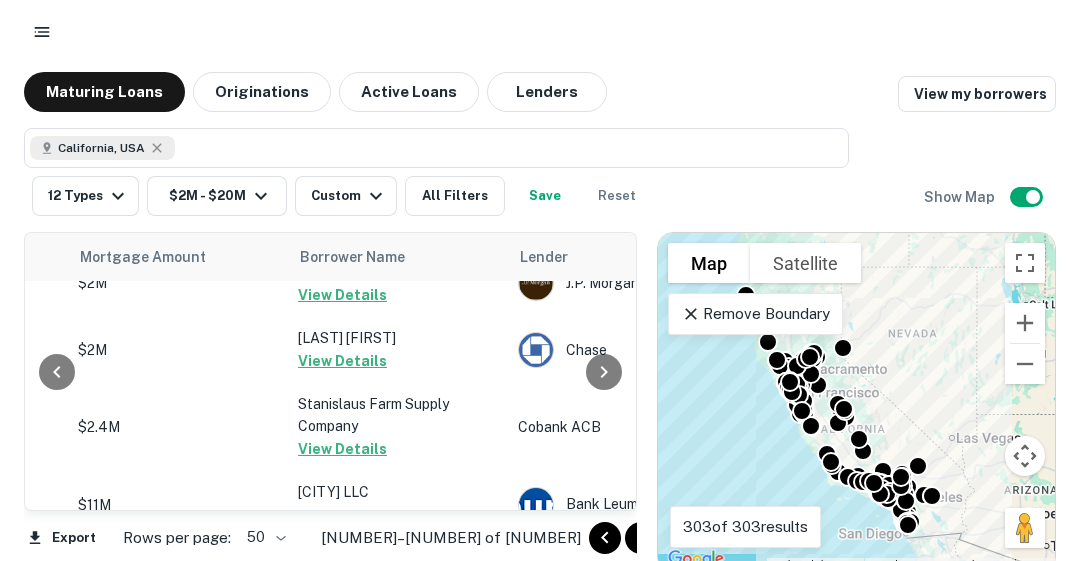 scroll, scrollTop: 3271, scrollLeft: 511, axis: both 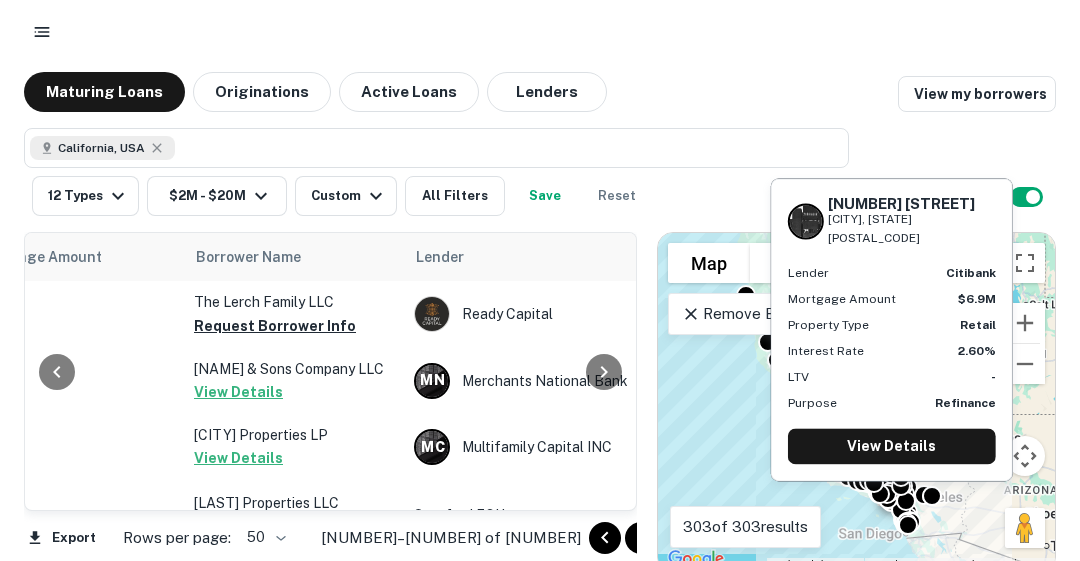 click on "Request Borrower Info" at bounding box center [275, 259] 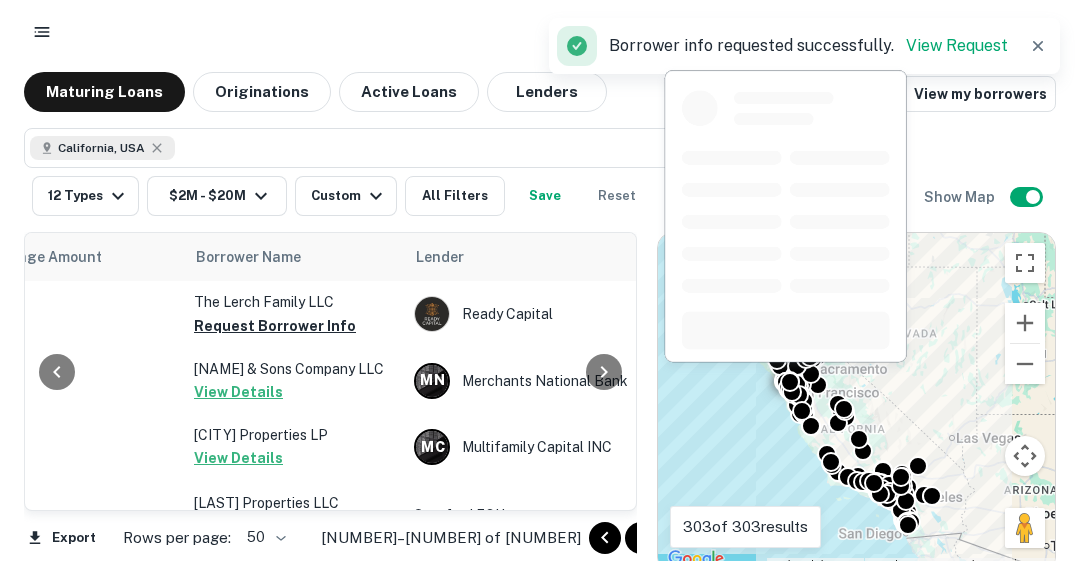 click on "The [LAST] Family LLC Request Borrower Info" at bounding box center [294, 314] 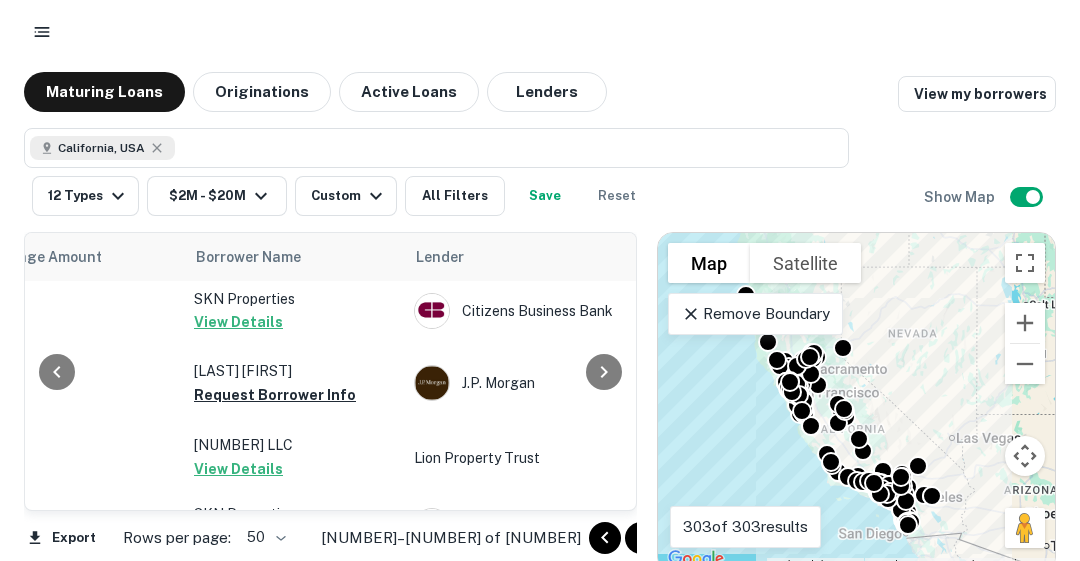 scroll, scrollTop: 1312, scrollLeft: 511, axis: both 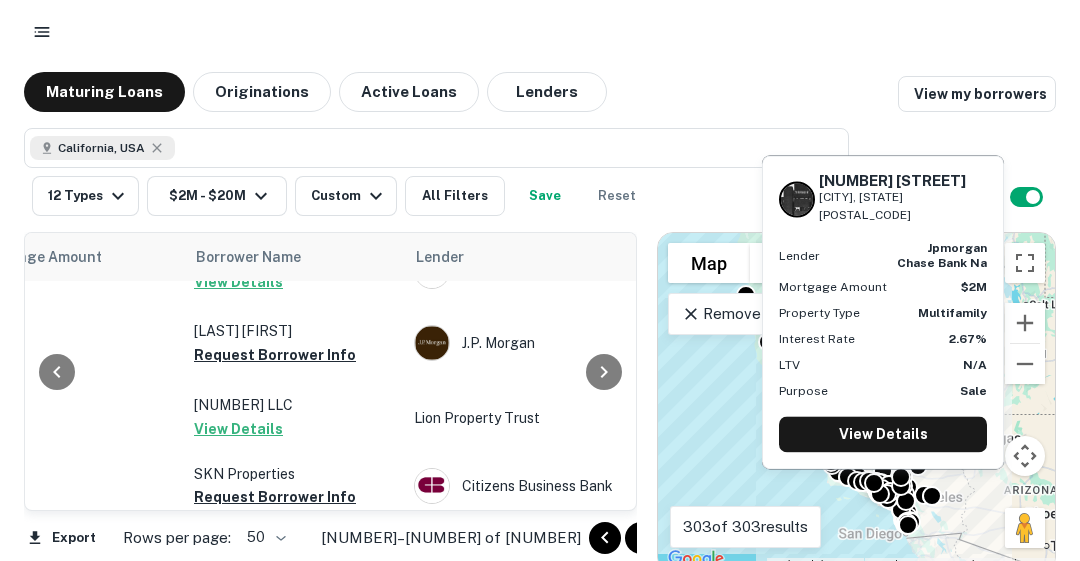 click on "Request Borrower Info" at bounding box center (275, 355) 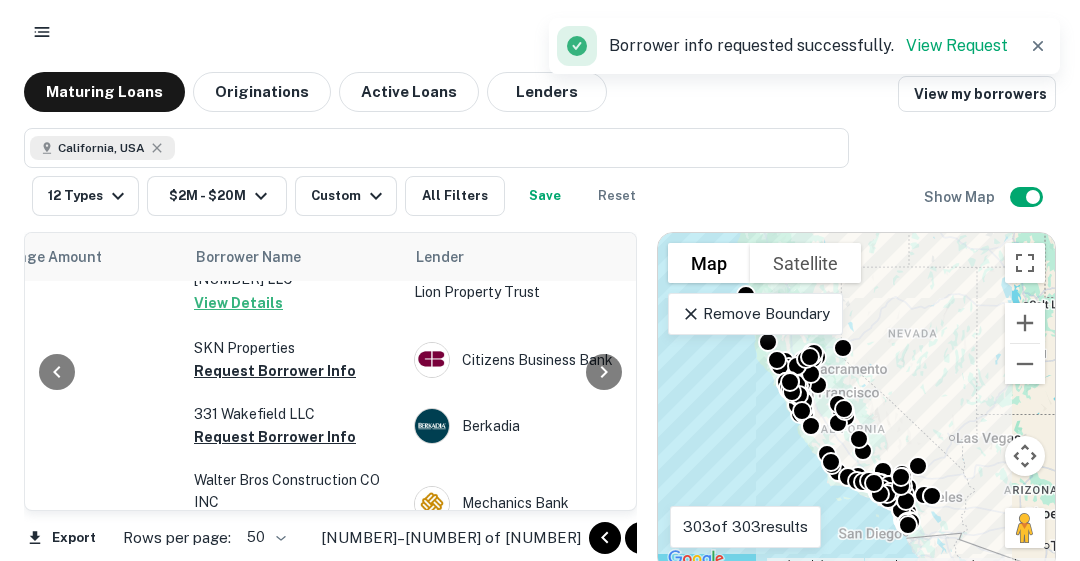 scroll, scrollTop: 1471, scrollLeft: 511, axis: both 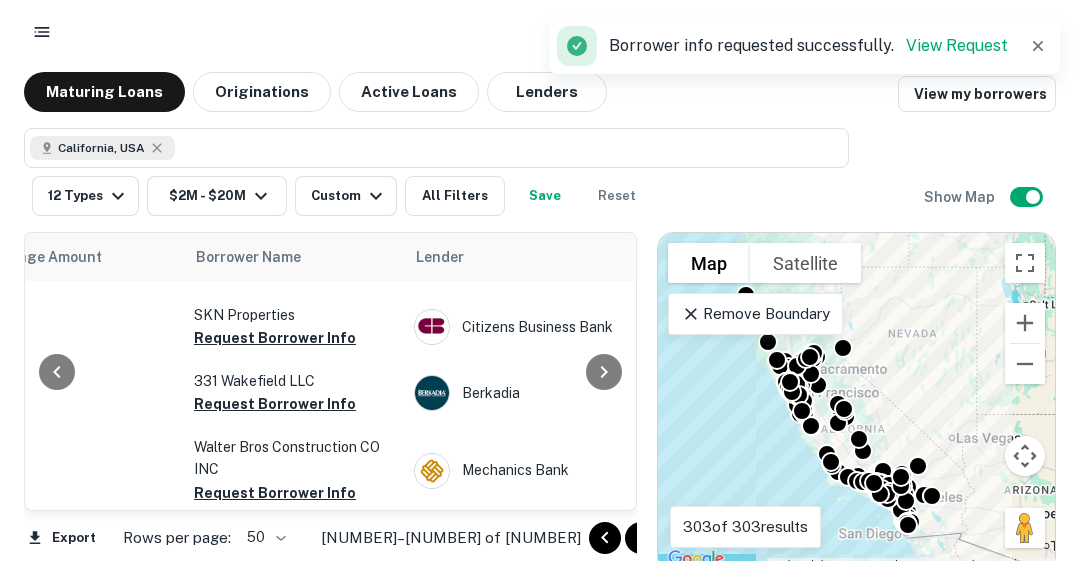 click on "Request Borrower Info" at bounding box center [275, 338] 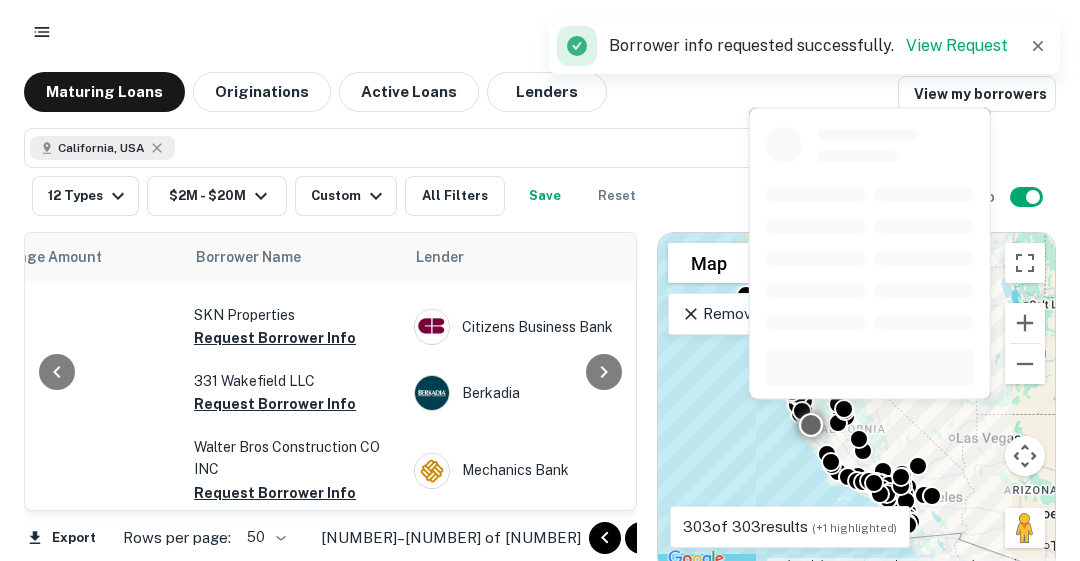 scroll, scrollTop: 1472, scrollLeft: 511, axis: both 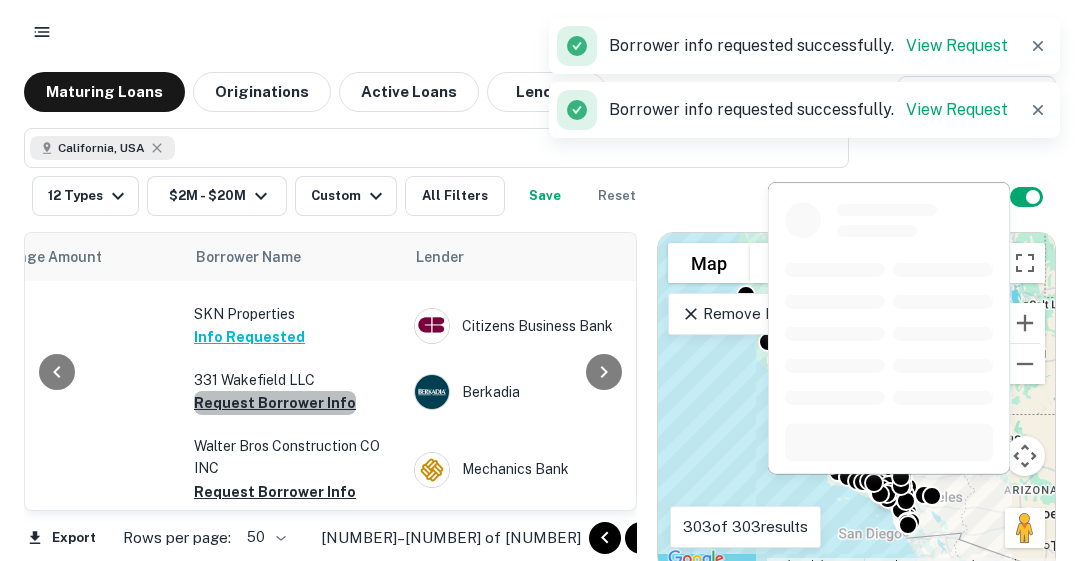 click on "Request Borrower Info" at bounding box center (275, 403) 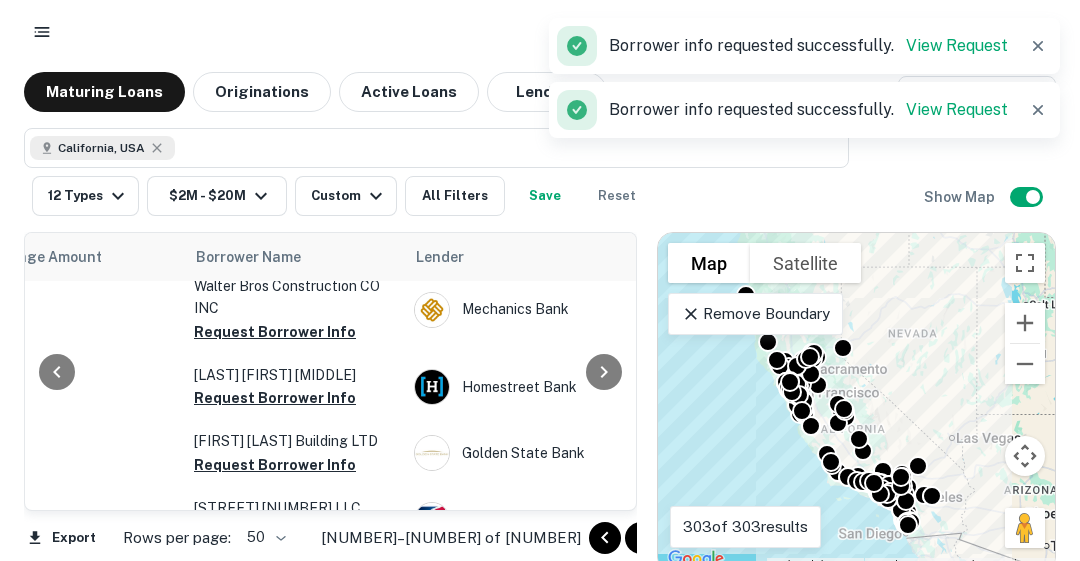 scroll, scrollTop: 1672, scrollLeft: 511, axis: both 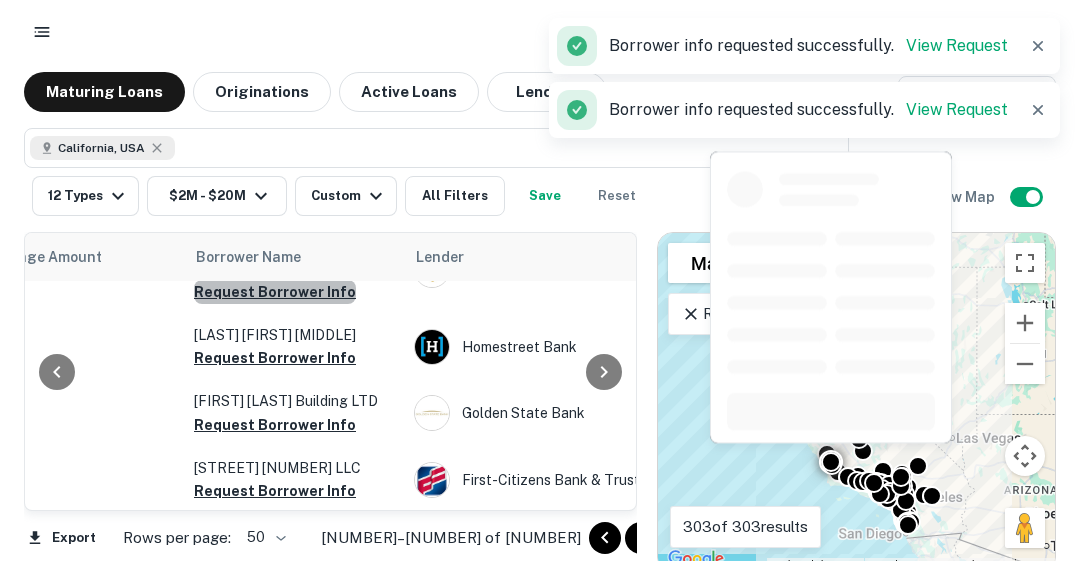 click on "Request Borrower Info" at bounding box center [275, 292] 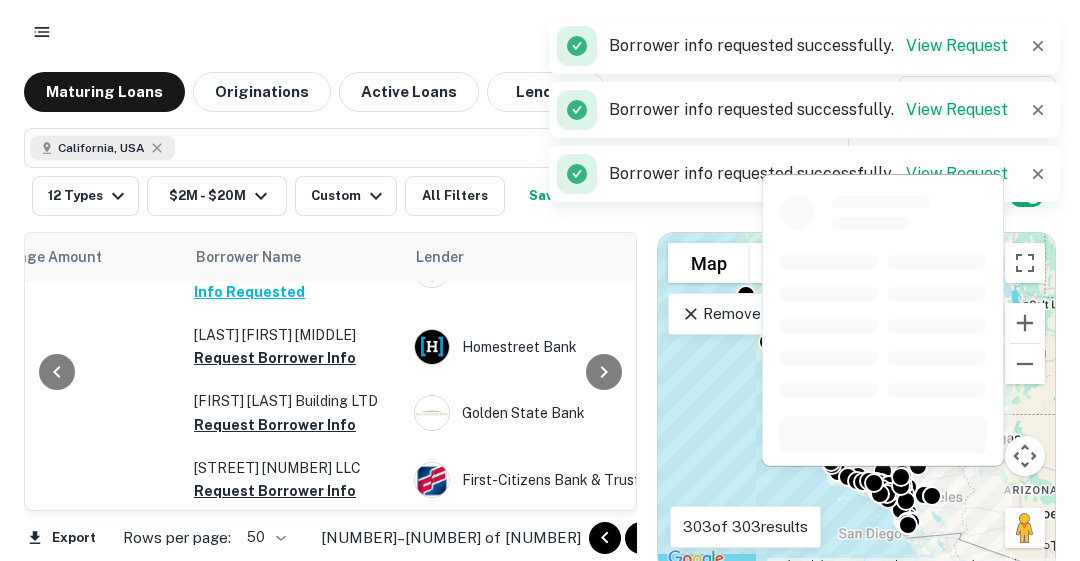 click on "[LAST] [FIRST] [MIDDLE] Request Borrower Info" at bounding box center (294, 347) 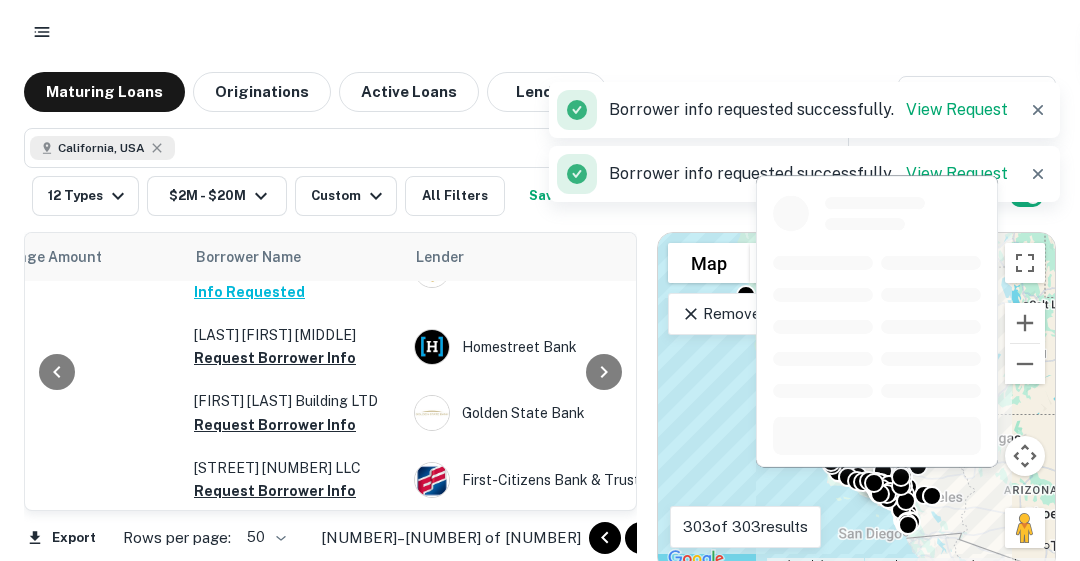 click on "Request Borrower Info" at bounding box center (275, 425) 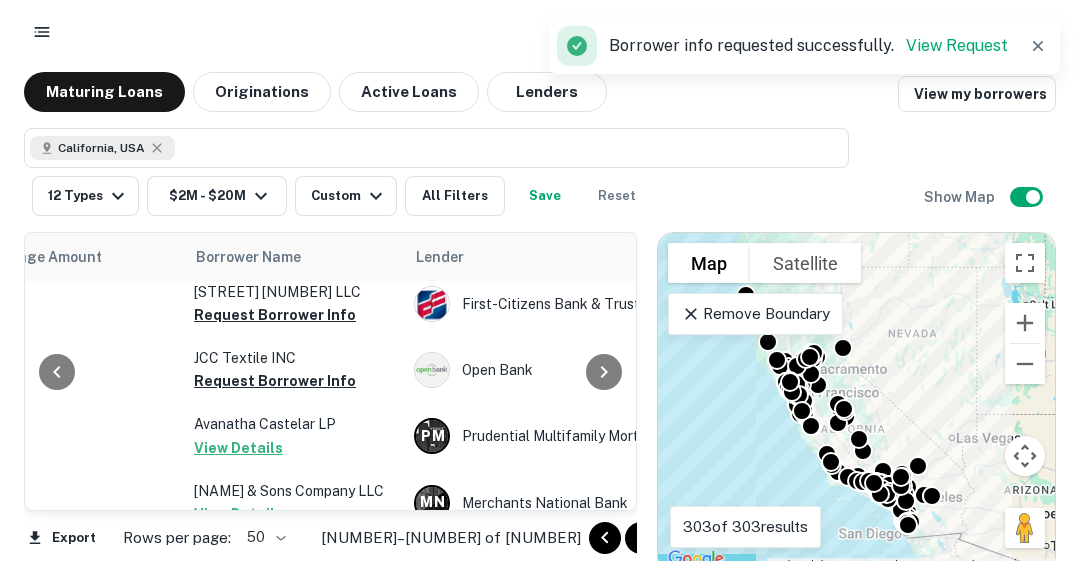 scroll, scrollTop: 1872, scrollLeft: 511, axis: both 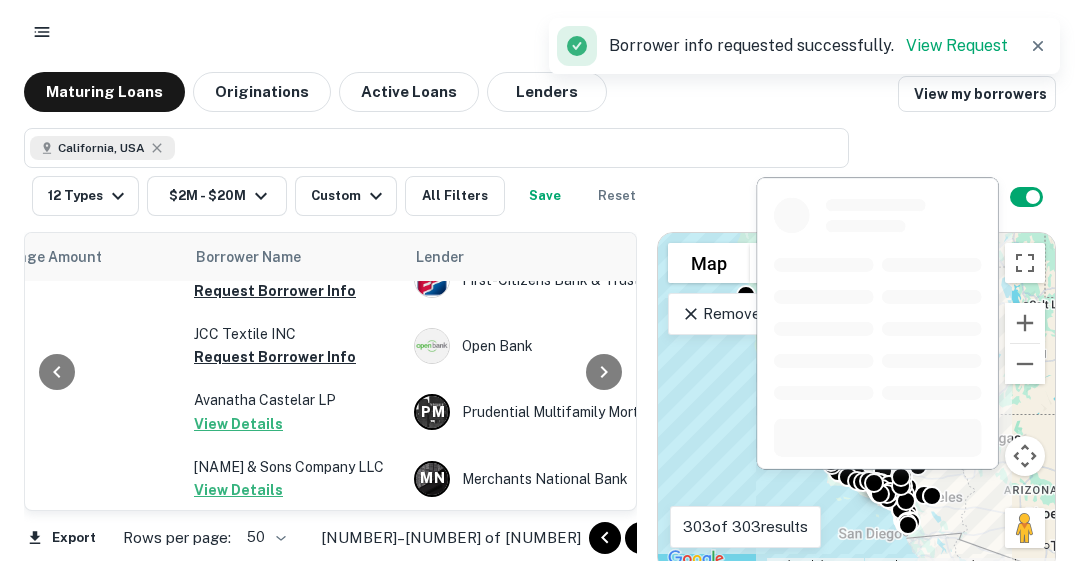 click on "Request Borrower Info" at bounding box center (275, 291) 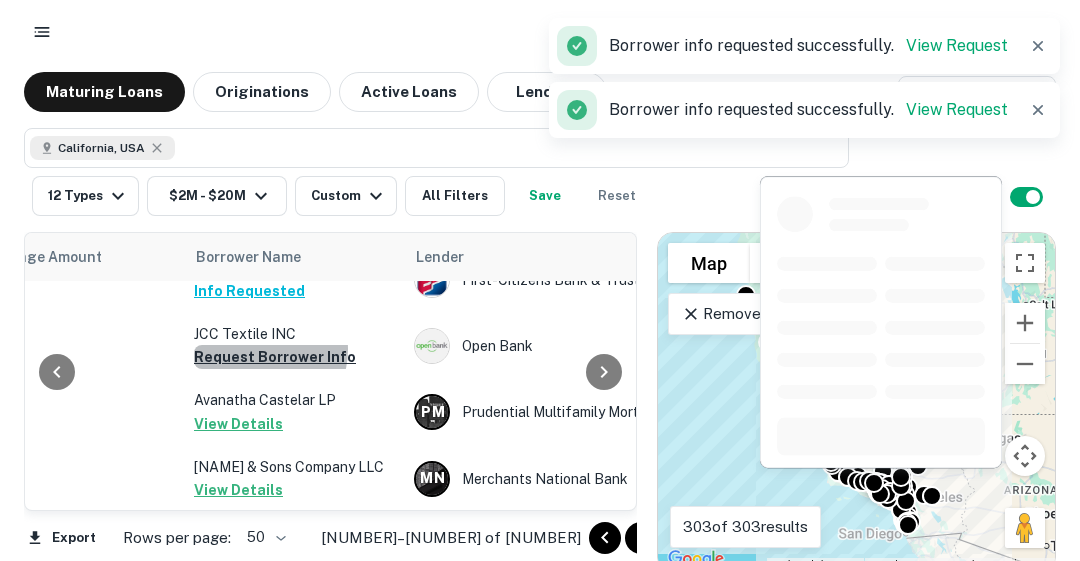 click on "Request Borrower Info" at bounding box center (275, 357) 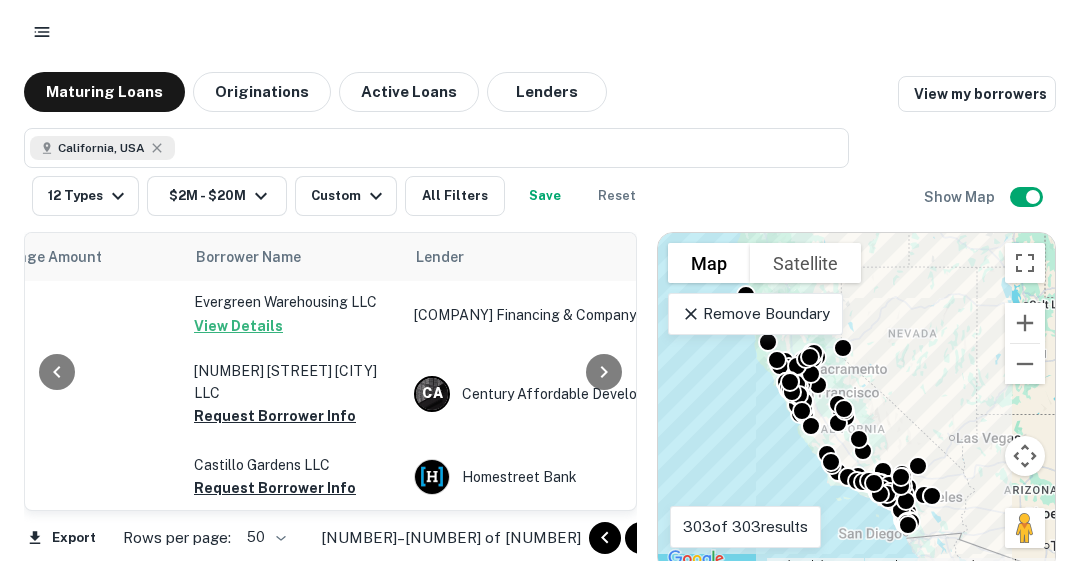 scroll, scrollTop: 2711, scrollLeft: 511, axis: both 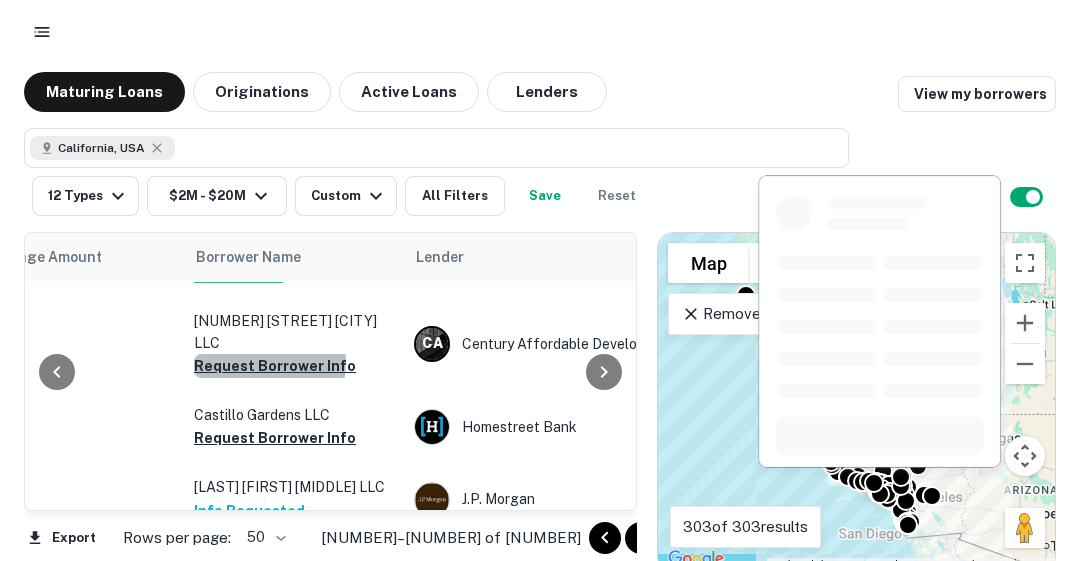 click on "Request Borrower Info" at bounding box center (275, 366) 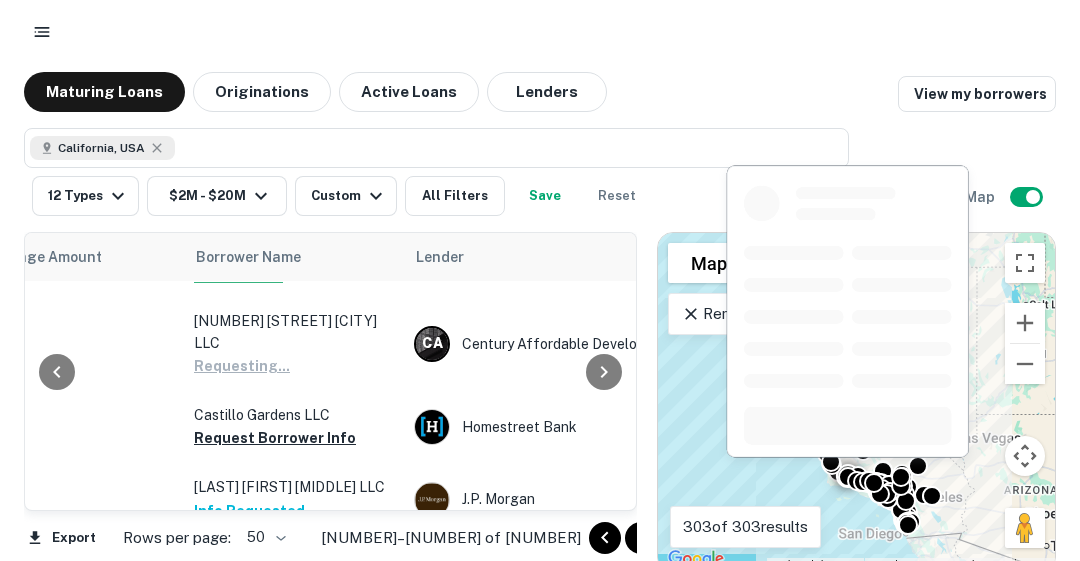 click on "Request Borrower Info" at bounding box center [275, 438] 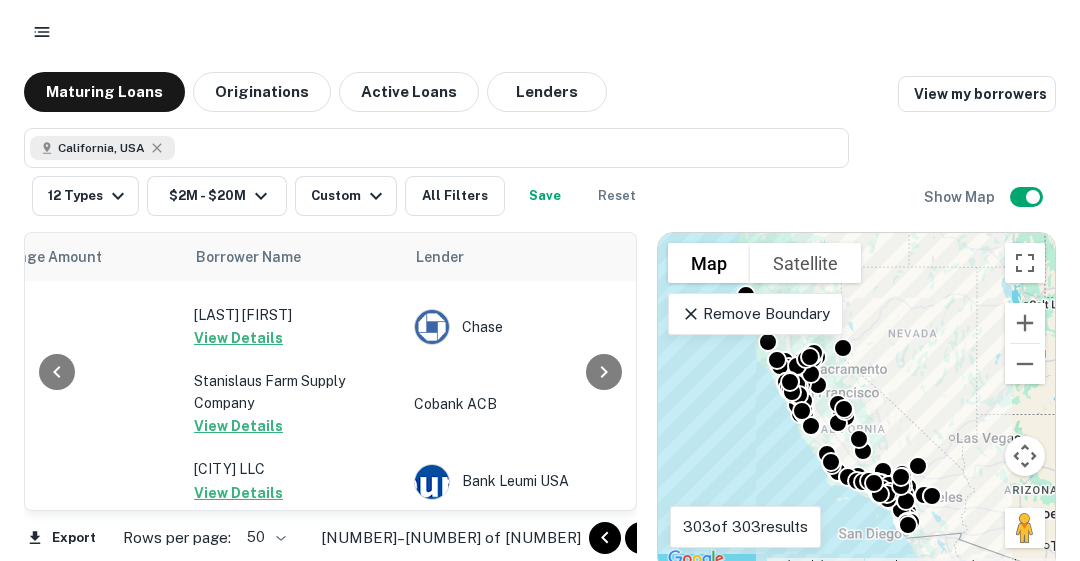 scroll, scrollTop: 3304, scrollLeft: 511, axis: both 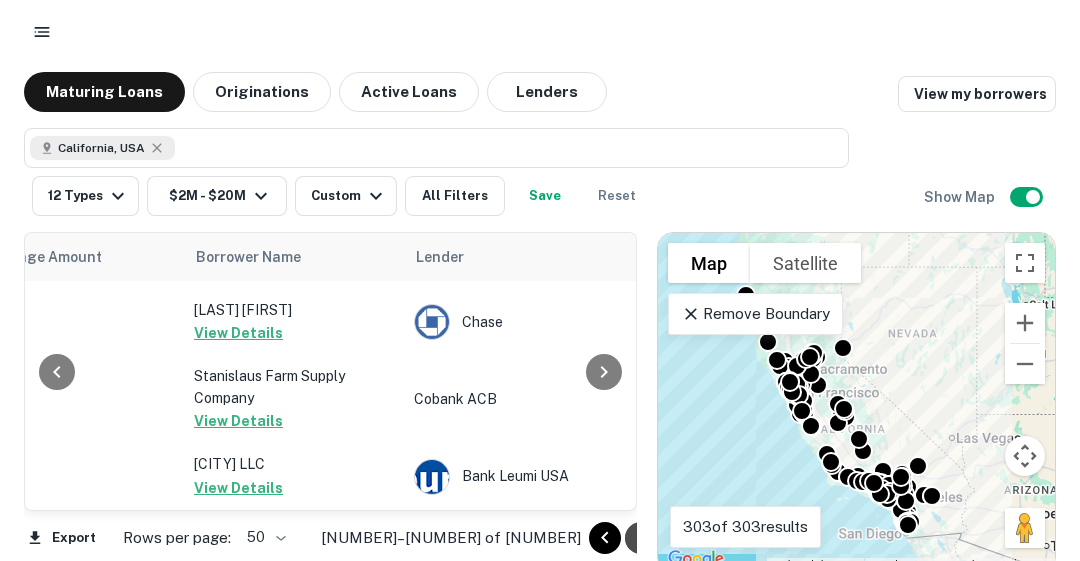 click 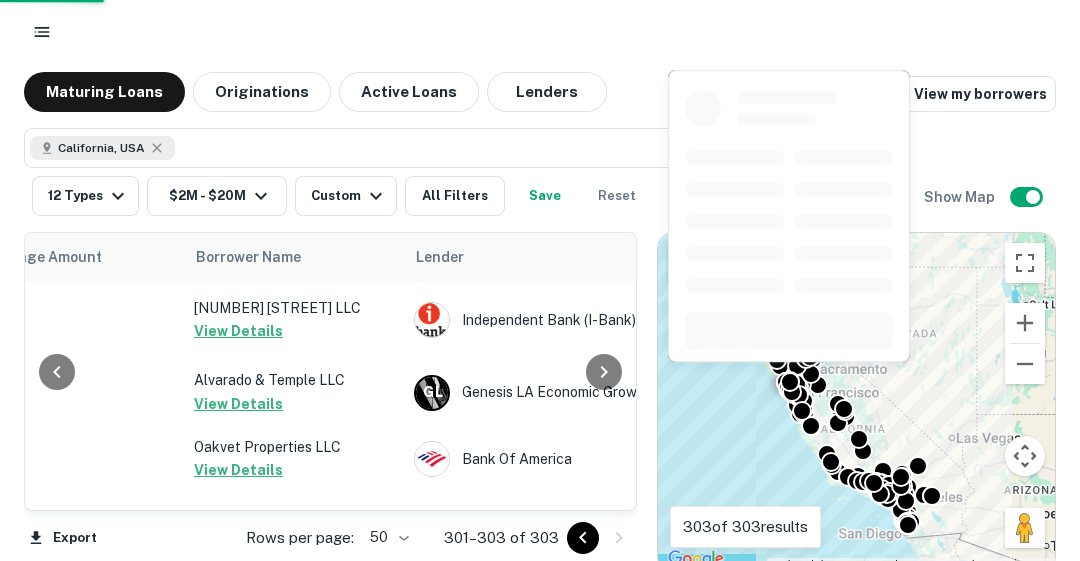 scroll, scrollTop: 0, scrollLeft: 511, axis: horizontal 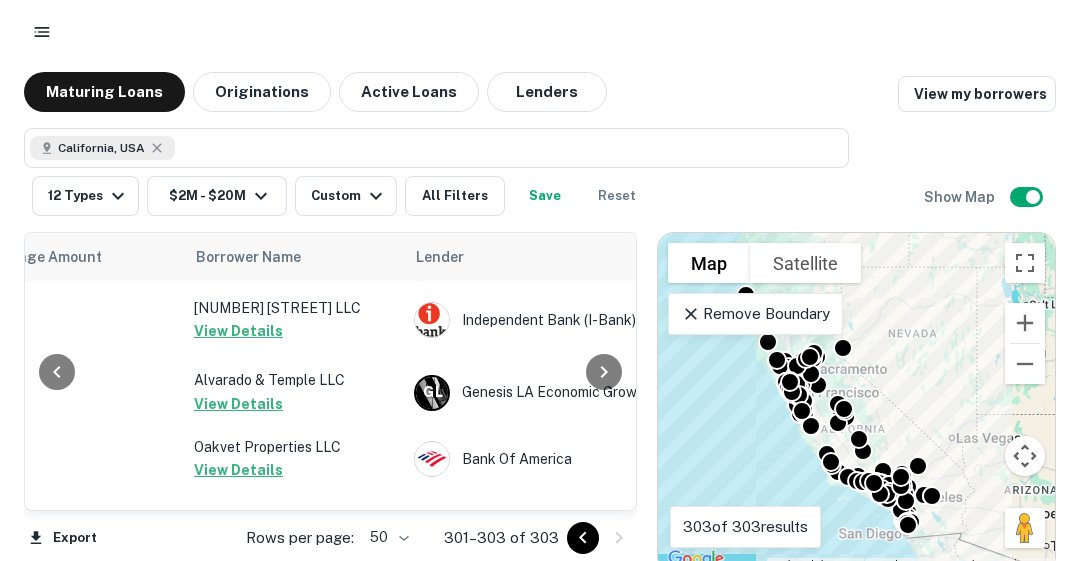 click 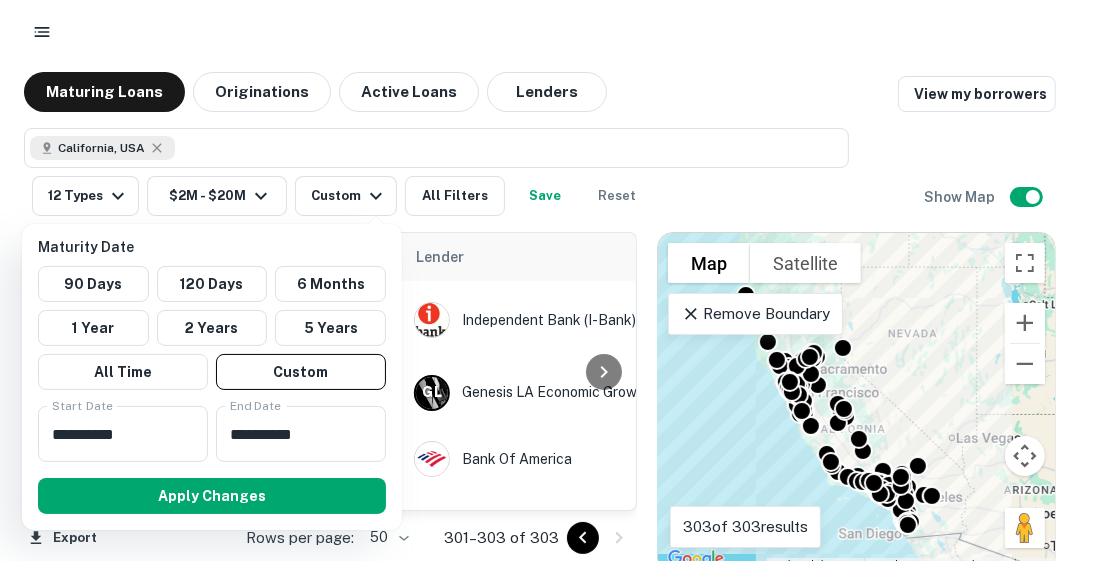 click on "**********" at bounding box center (116, 434) 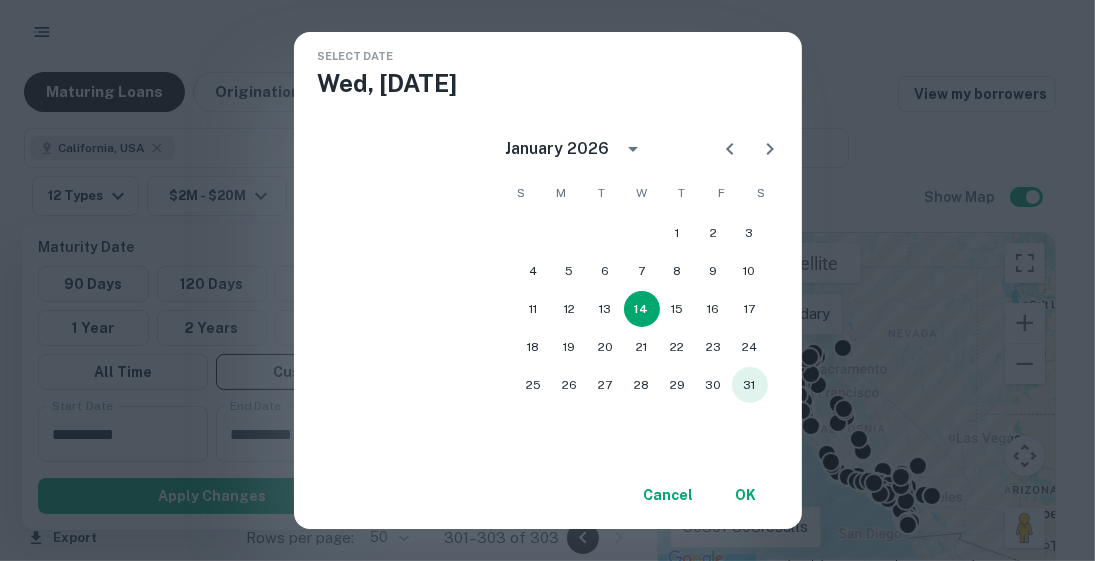 click on "31" at bounding box center [750, 385] 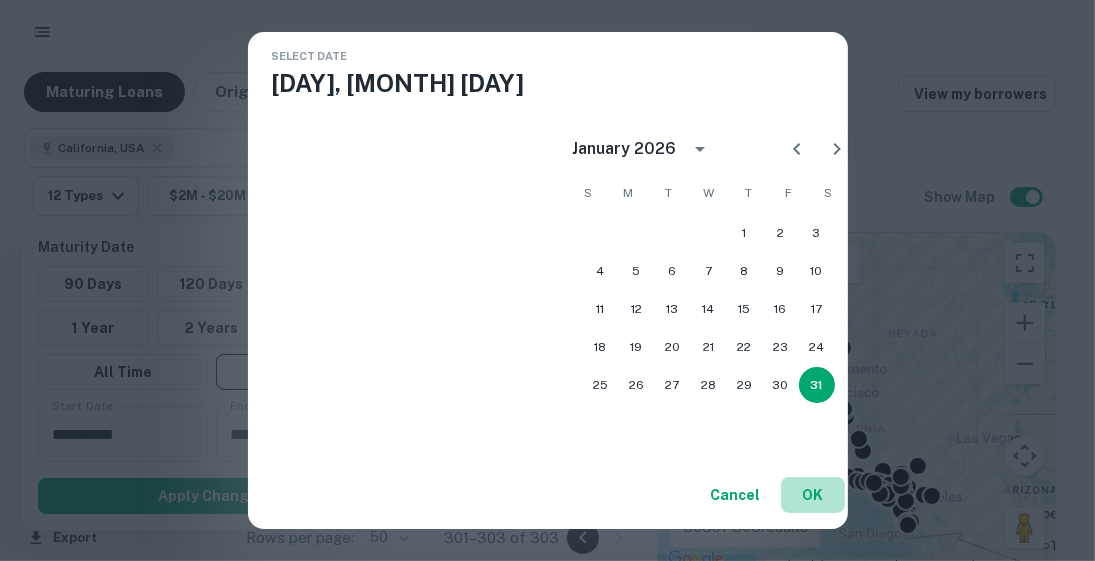 click on "OK" at bounding box center [813, 495] 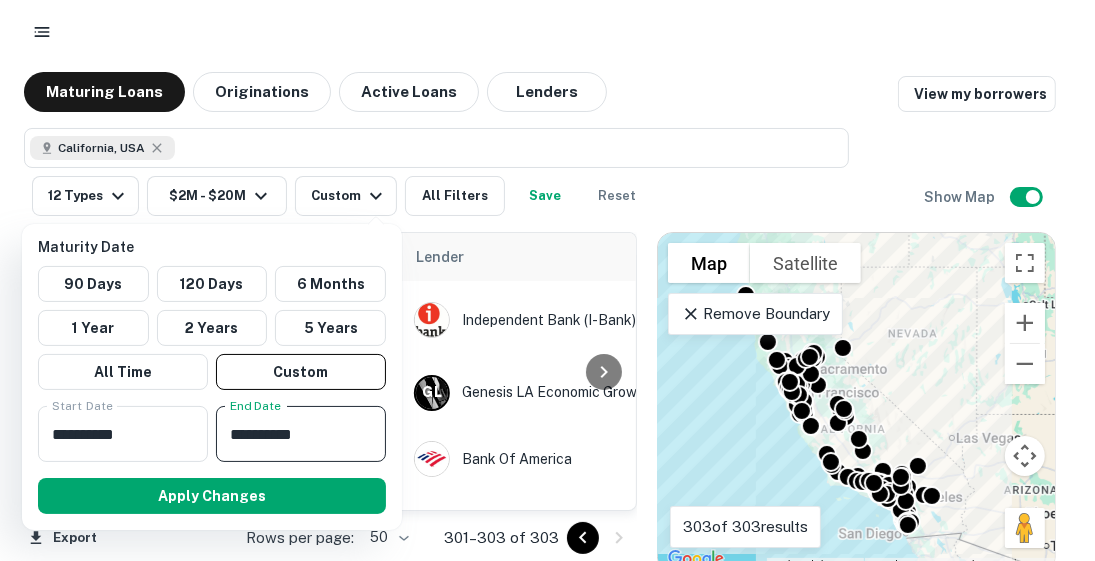 click on "**********" at bounding box center (294, 434) 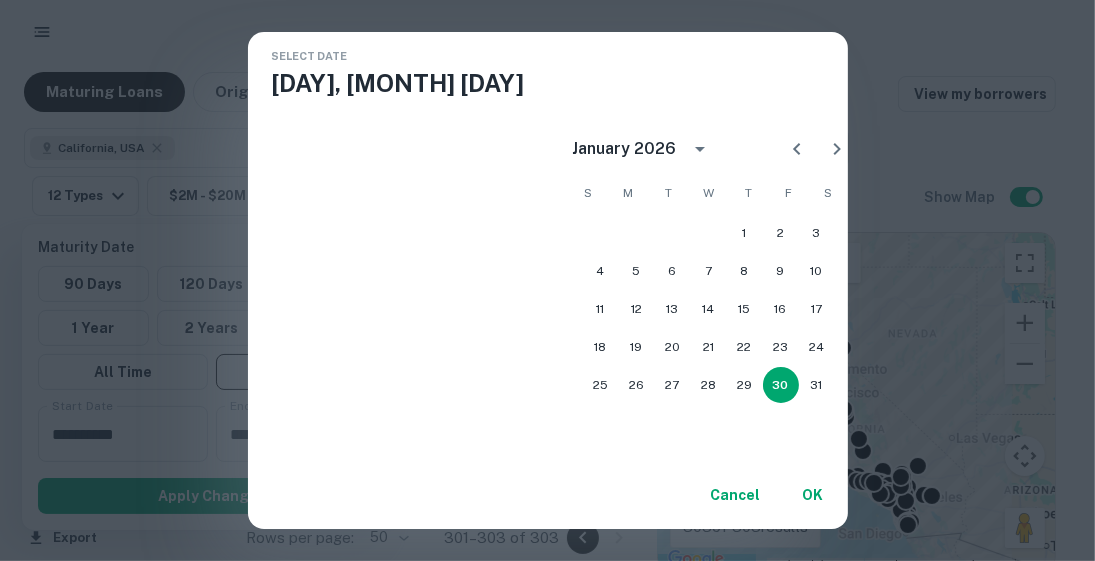 click 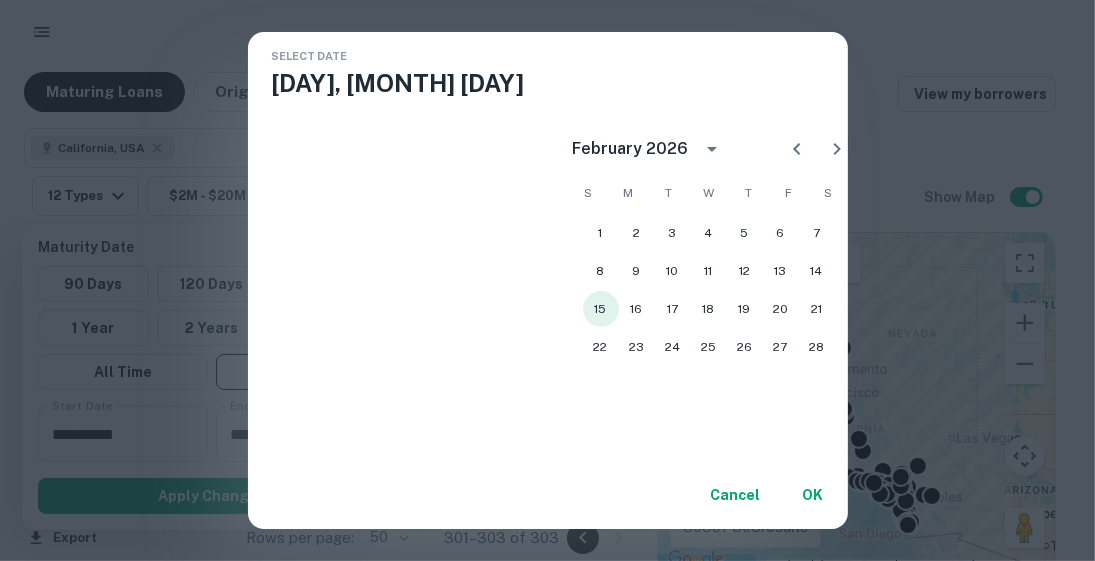 click on "15" at bounding box center (601, 309) 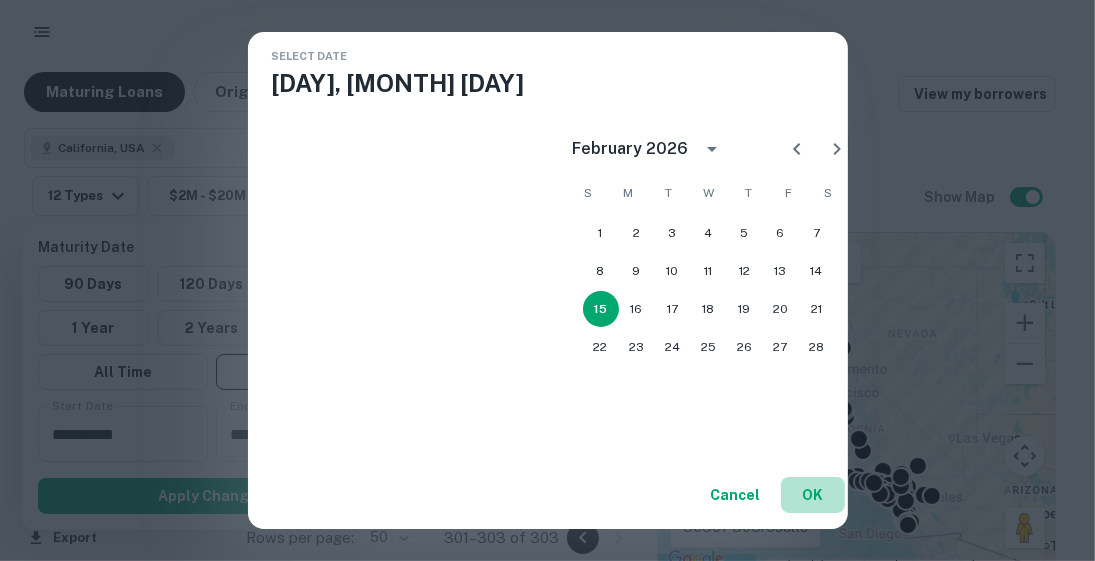 click on "OK" at bounding box center [813, 495] 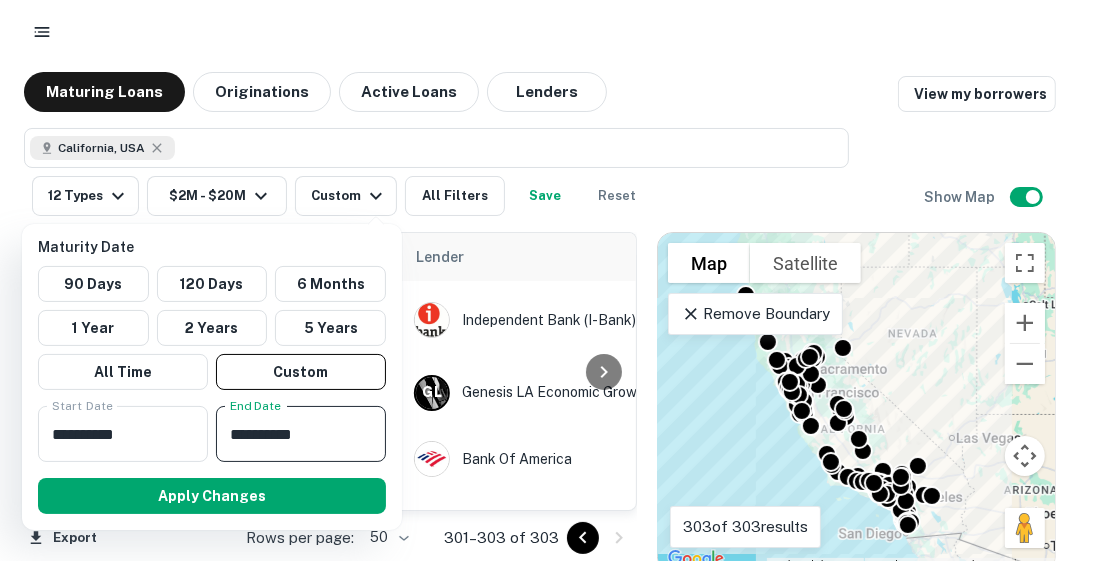 click on "Apply Changes" at bounding box center (212, 496) 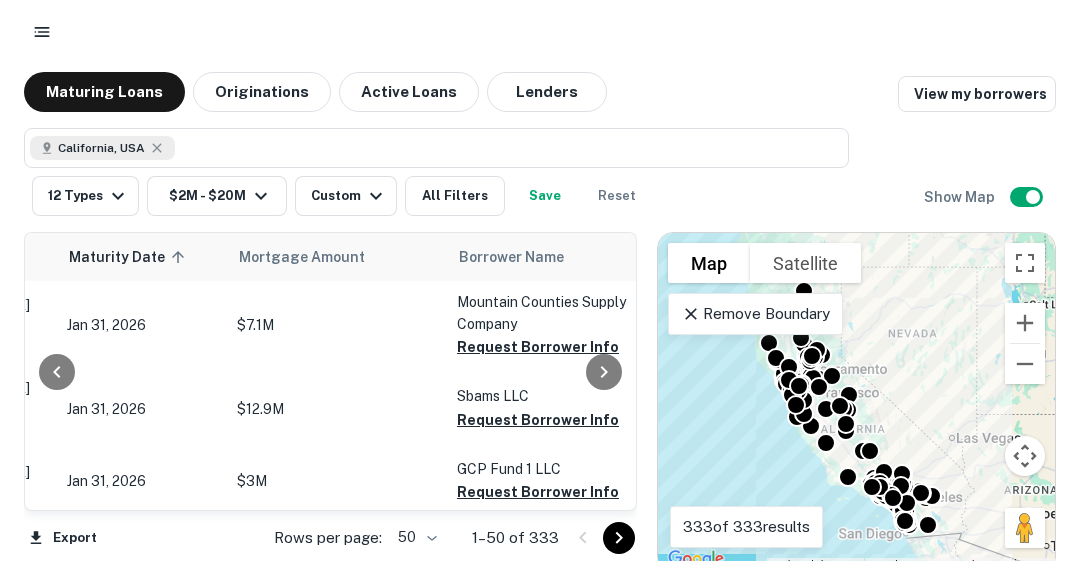 scroll, scrollTop: 0, scrollLeft: 364, axis: horizontal 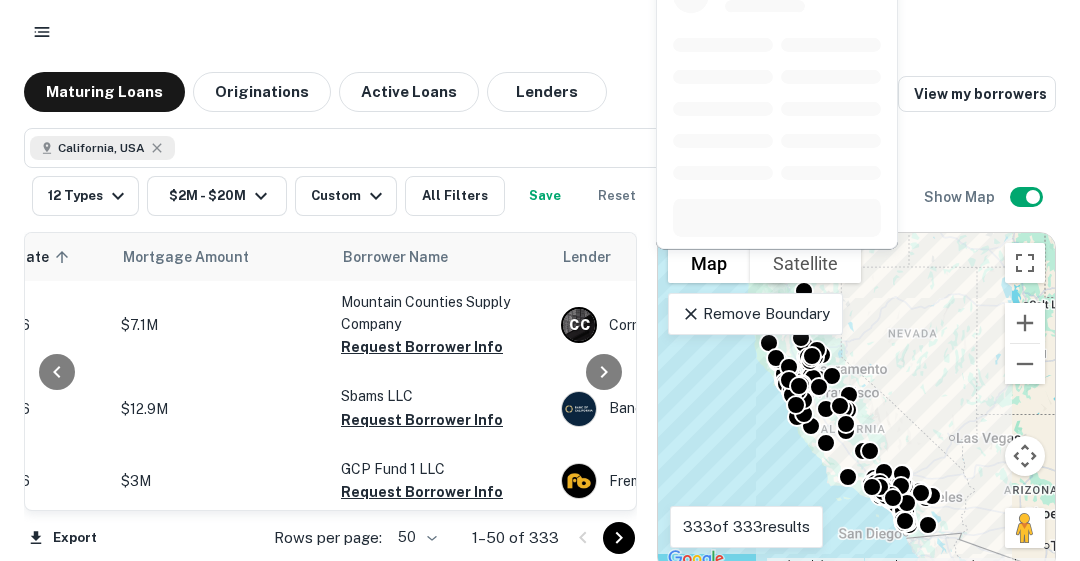 click on "Request Borrower Info" at bounding box center (422, 347) 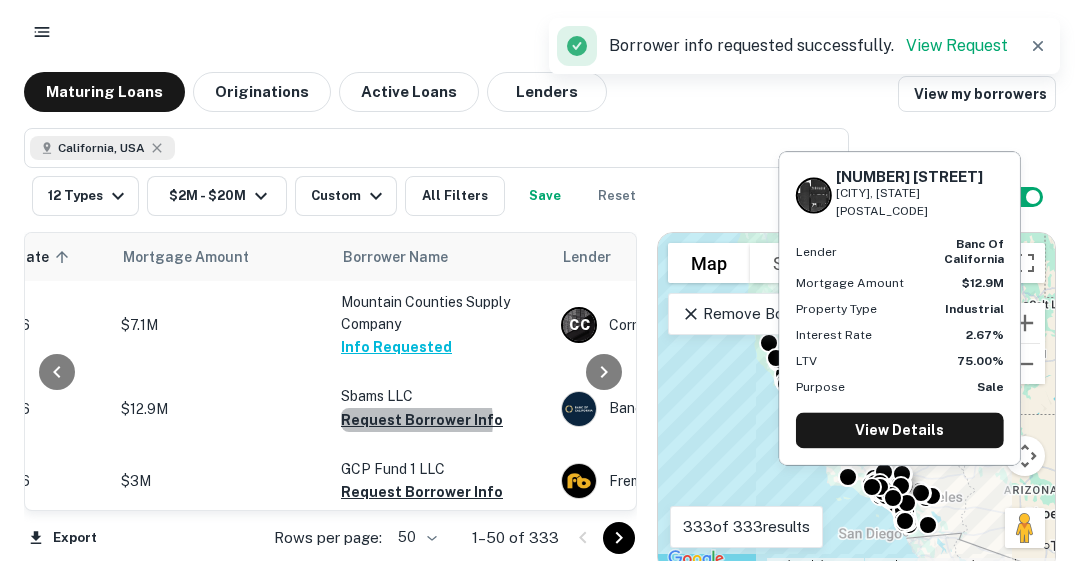 click on "Request Borrower Info" at bounding box center [422, 420] 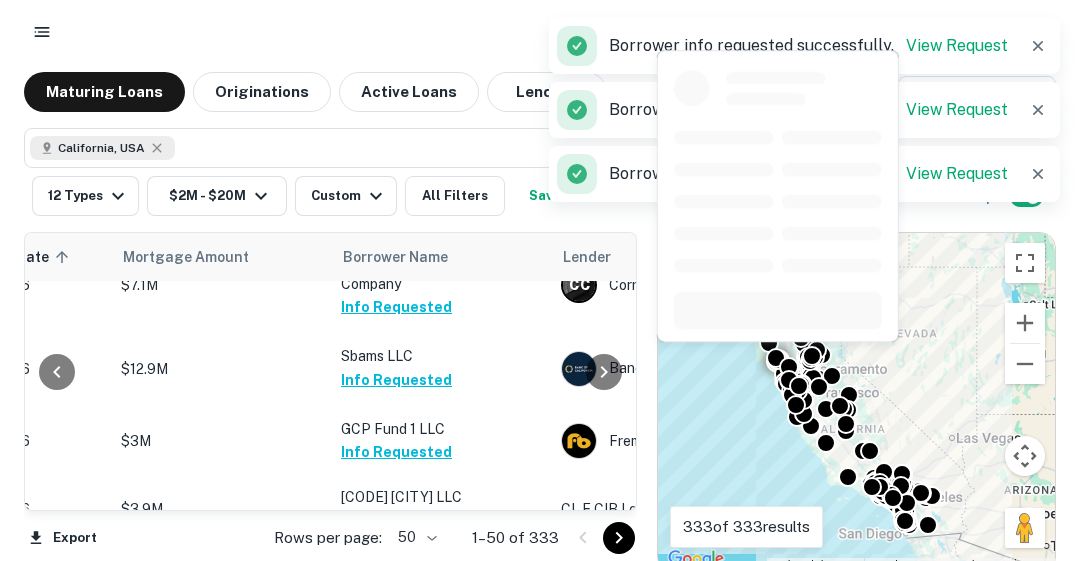 scroll, scrollTop: 200, scrollLeft: 364, axis: both 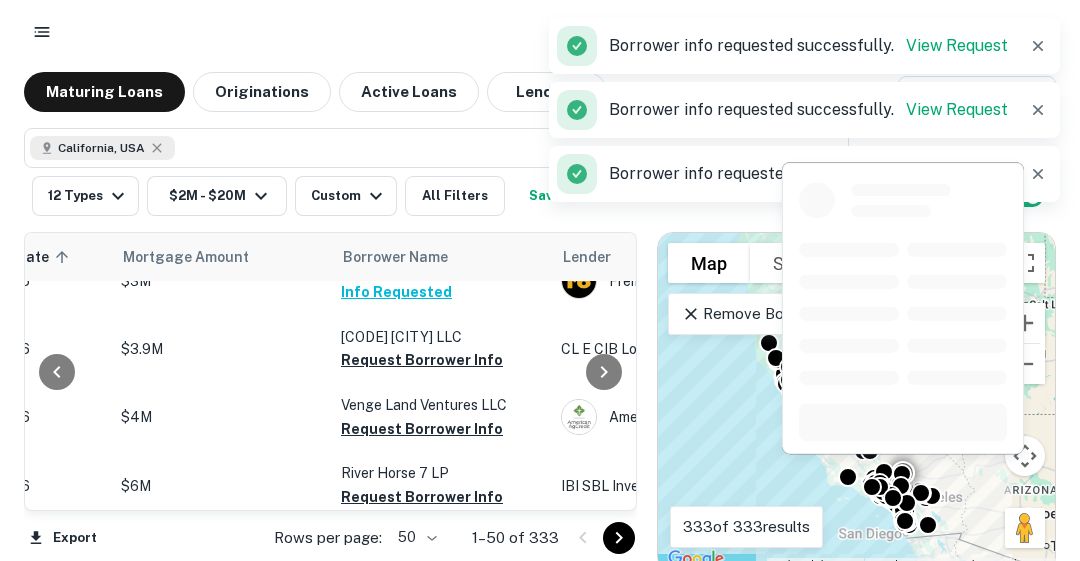 click on "Request Borrower Info" at bounding box center (422, 360) 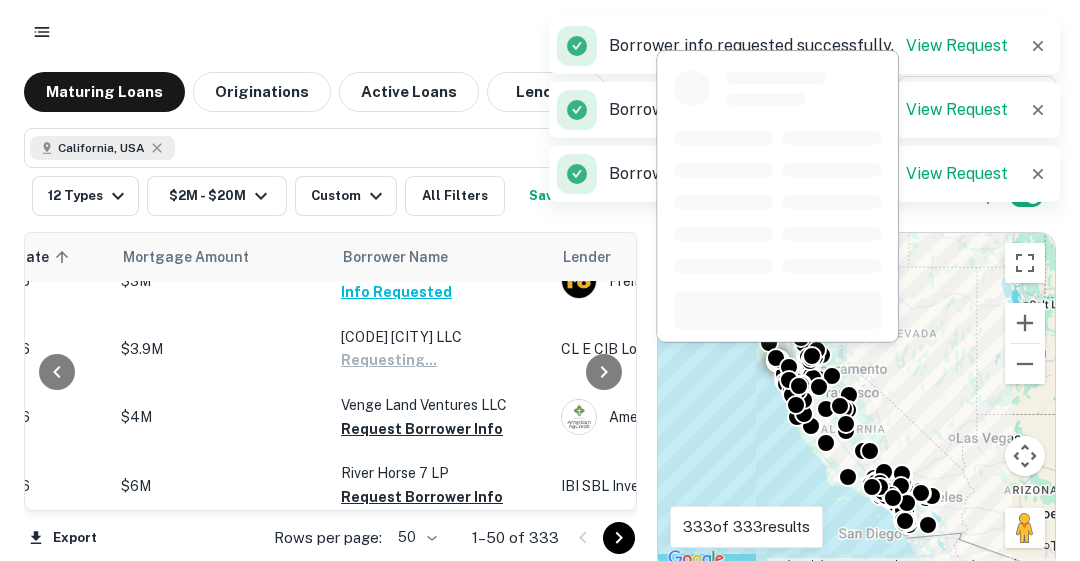 click on "Request Borrower Info" at bounding box center (422, 429) 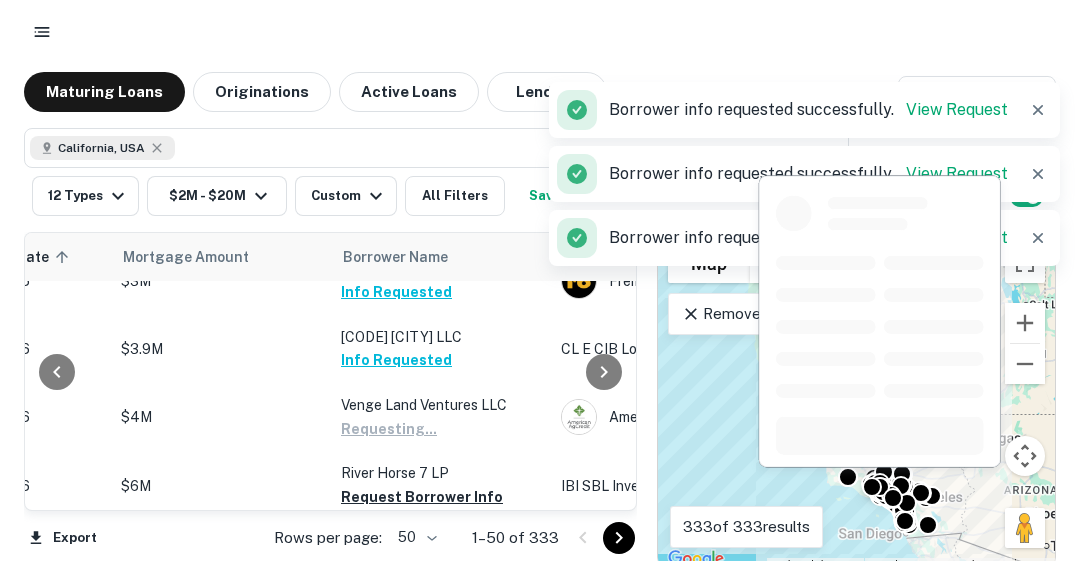 click on "Request Borrower Info" at bounding box center (422, 497) 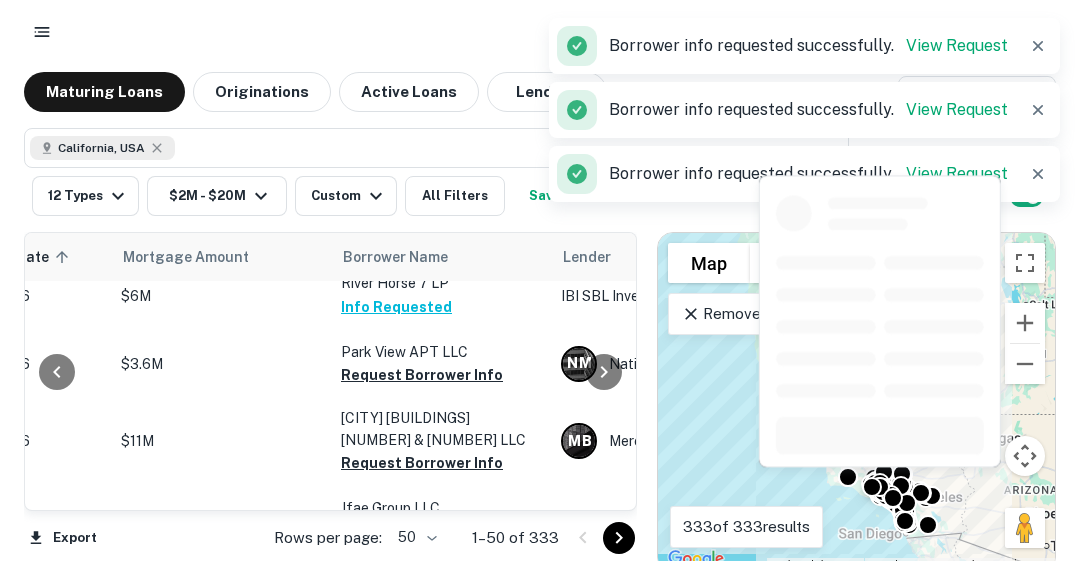 scroll, scrollTop: 400, scrollLeft: 364, axis: both 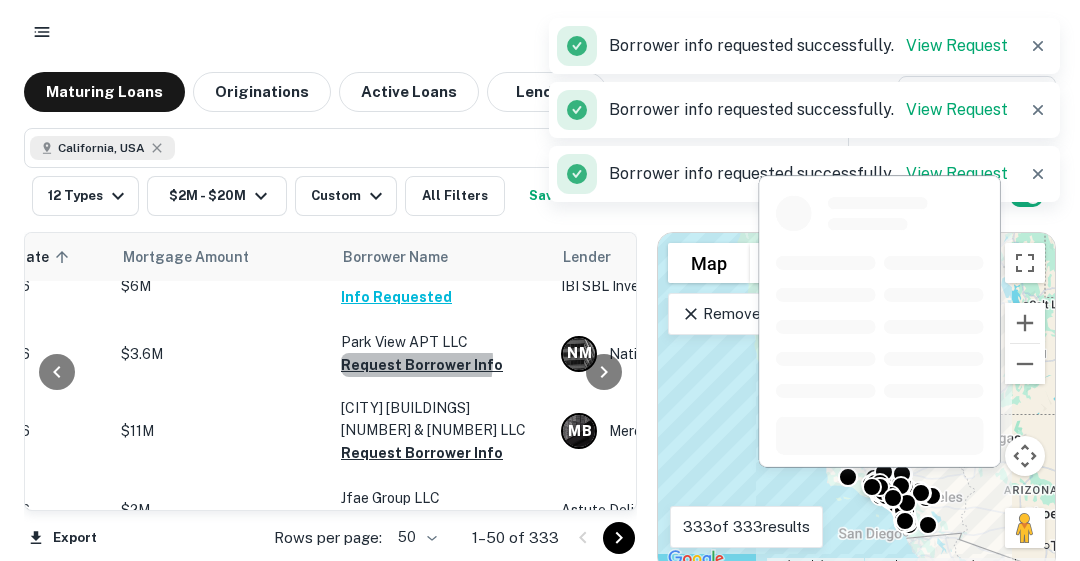 click on "Request Borrower Info" at bounding box center [422, 365] 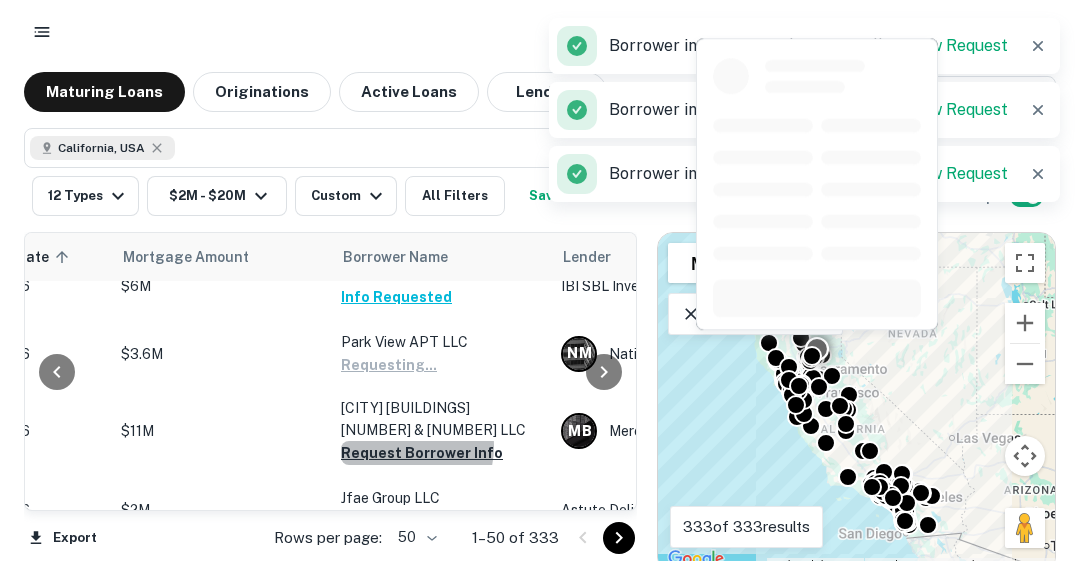 click on "Request Borrower Info" at bounding box center (422, 453) 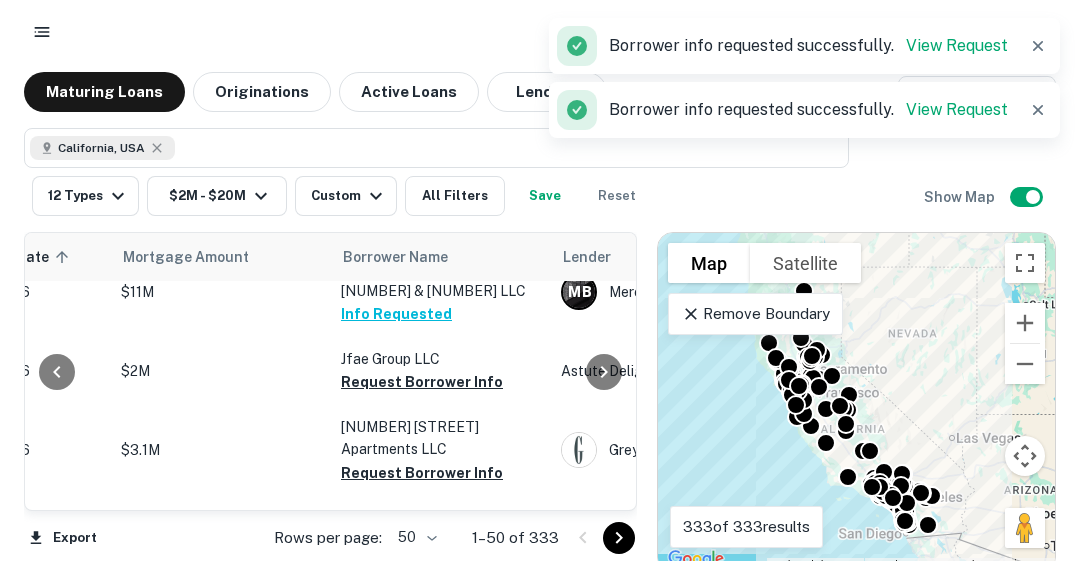 scroll, scrollTop: 560, scrollLeft: 364, axis: both 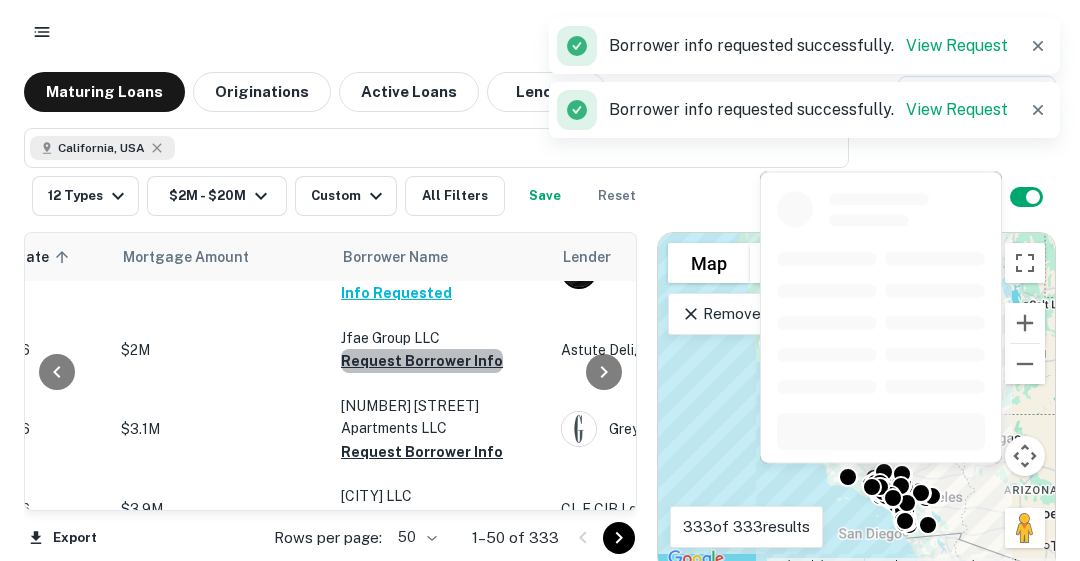 click on "Request Borrower Info" at bounding box center [422, 361] 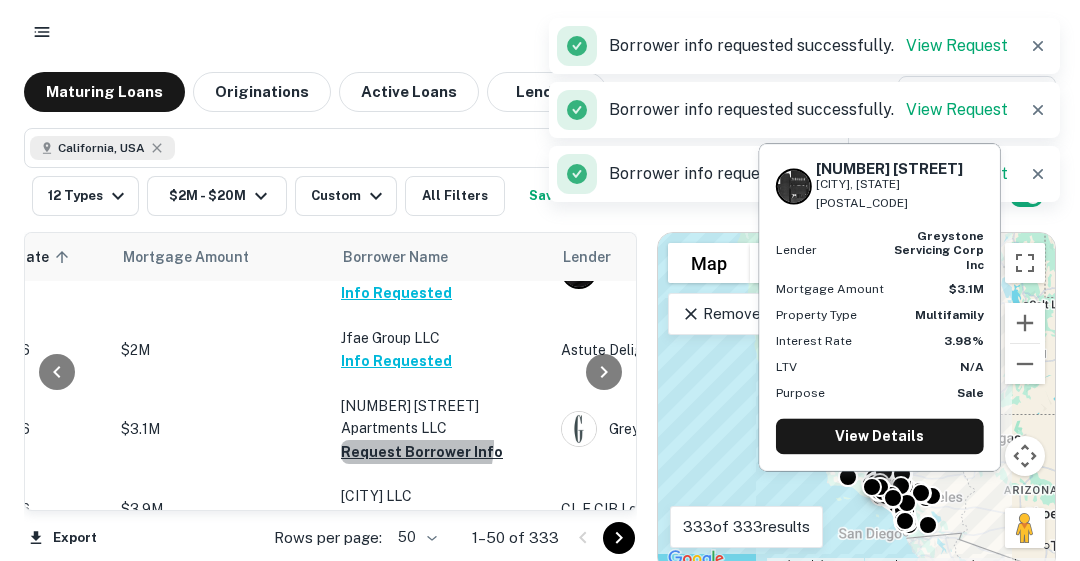 click on "Request Borrower Info" at bounding box center (422, 452) 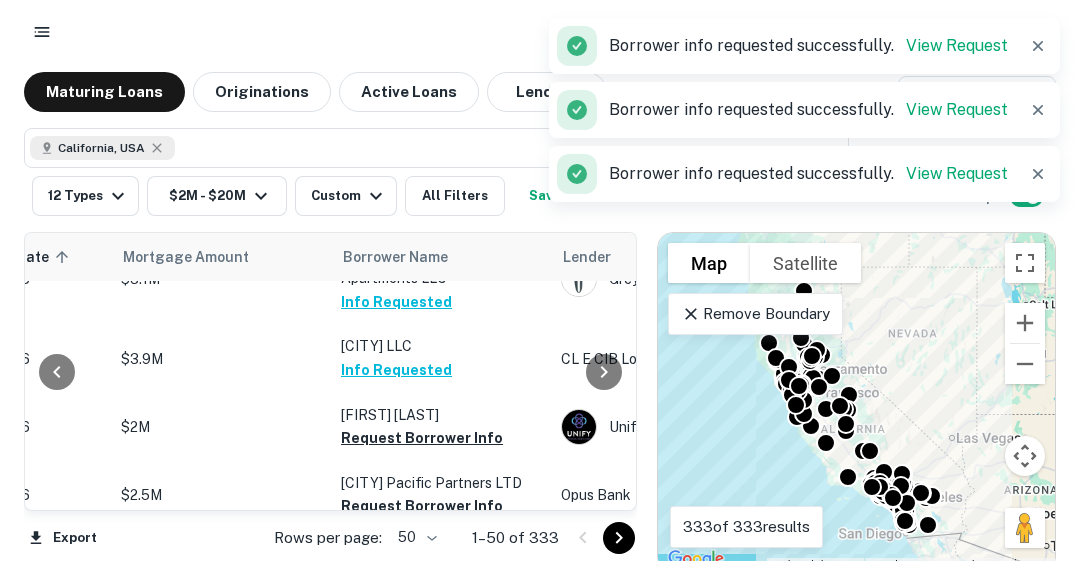 scroll, scrollTop: 720, scrollLeft: 364, axis: both 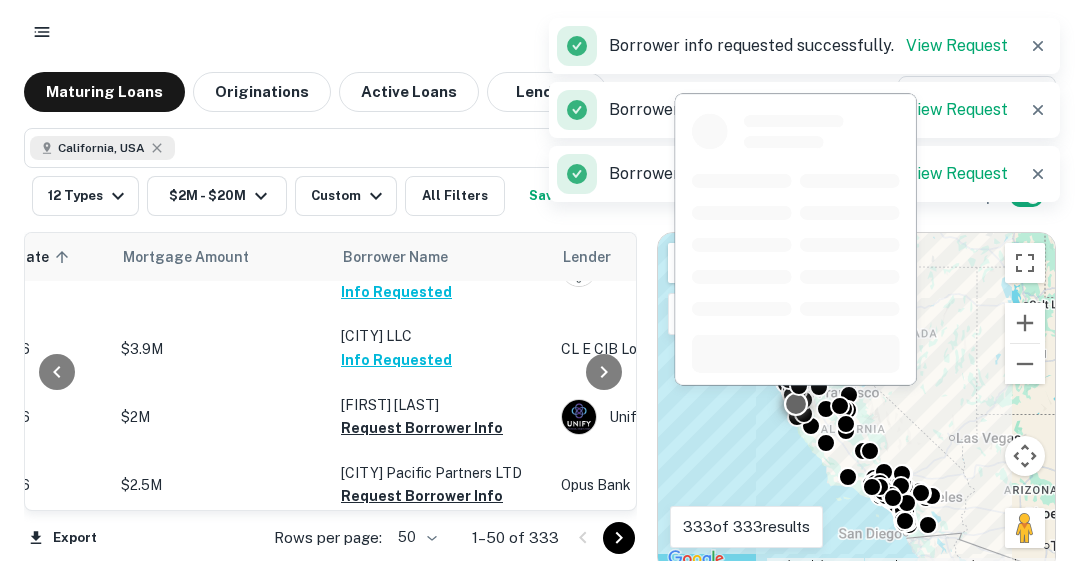 click on "Request Borrower Info" at bounding box center (422, 428) 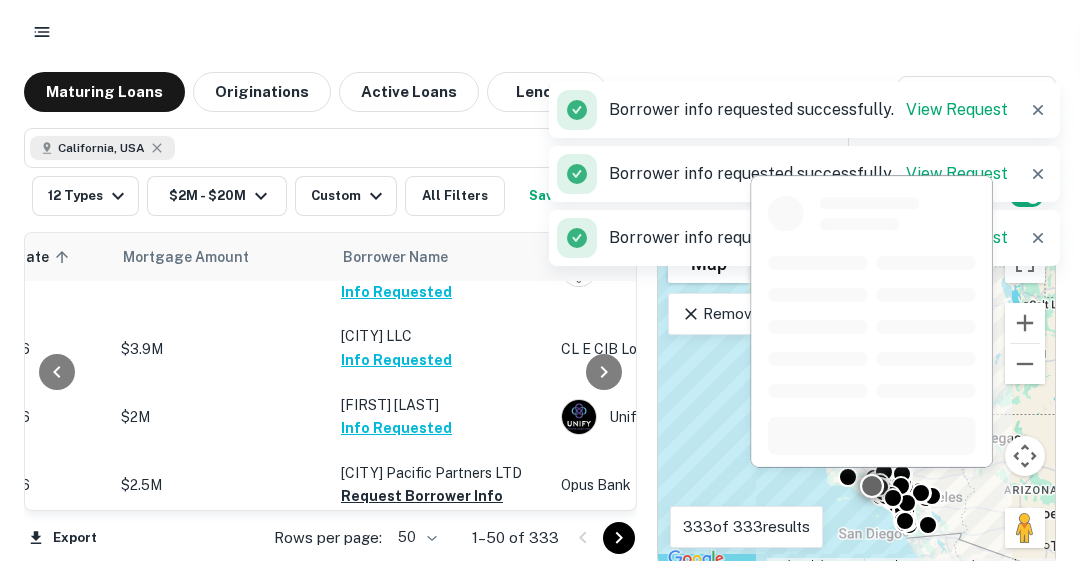click on "Request Borrower Info" at bounding box center [422, 496] 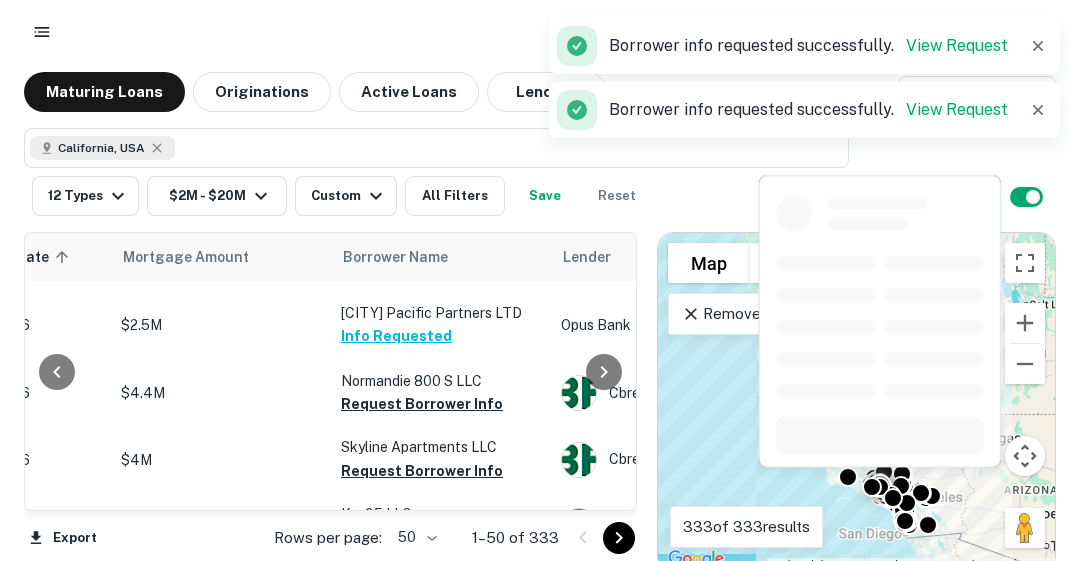 scroll, scrollTop: 886, scrollLeft: 364, axis: both 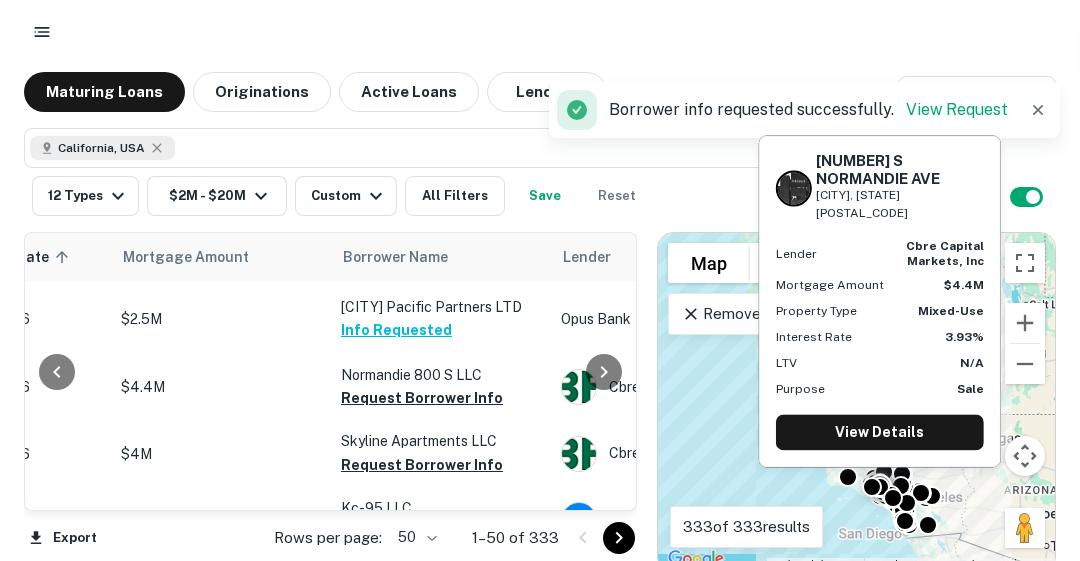 click on "Request Borrower Info" at bounding box center (422, 398) 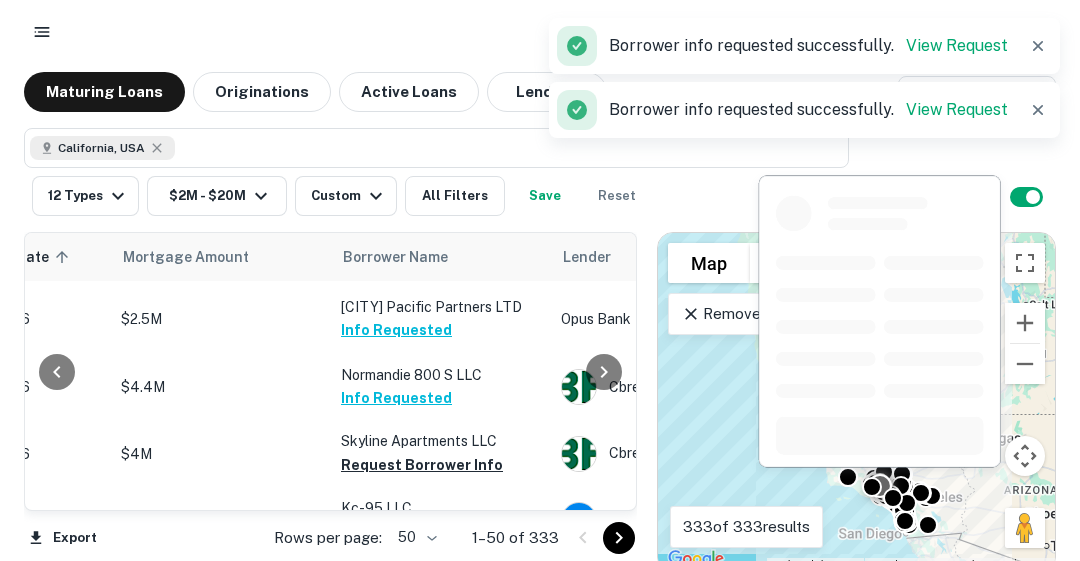 click on "Request Borrower Info" at bounding box center [422, 465] 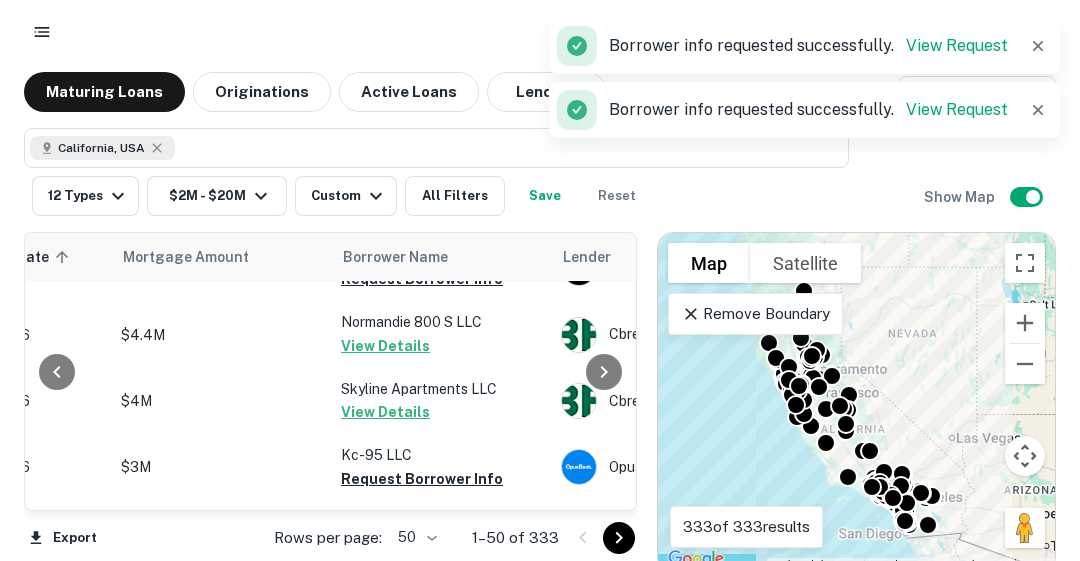 scroll, scrollTop: 1006, scrollLeft: 364, axis: both 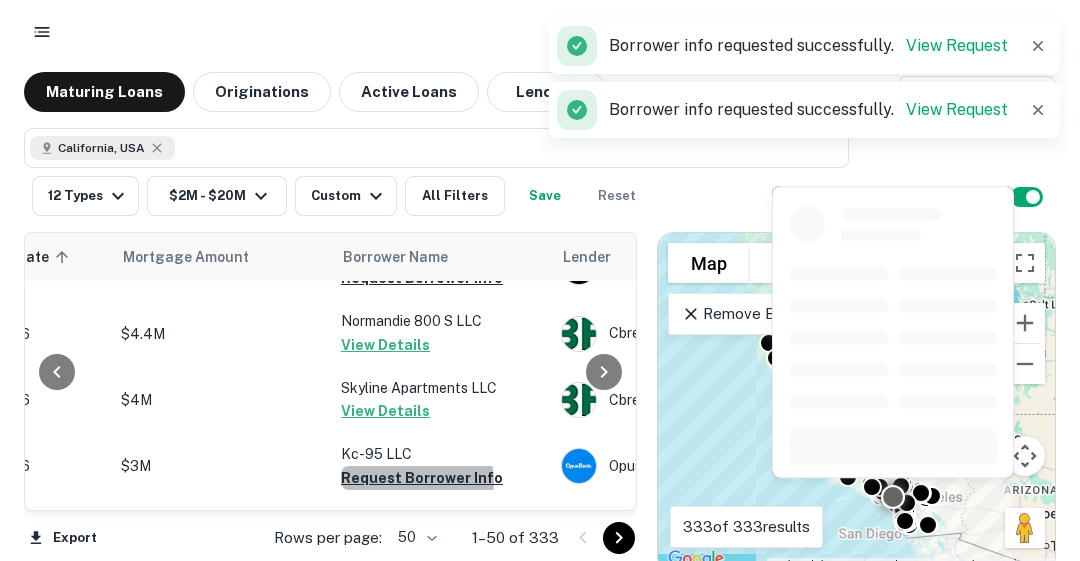 click on "Request Borrower Info" at bounding box center [422, 478] 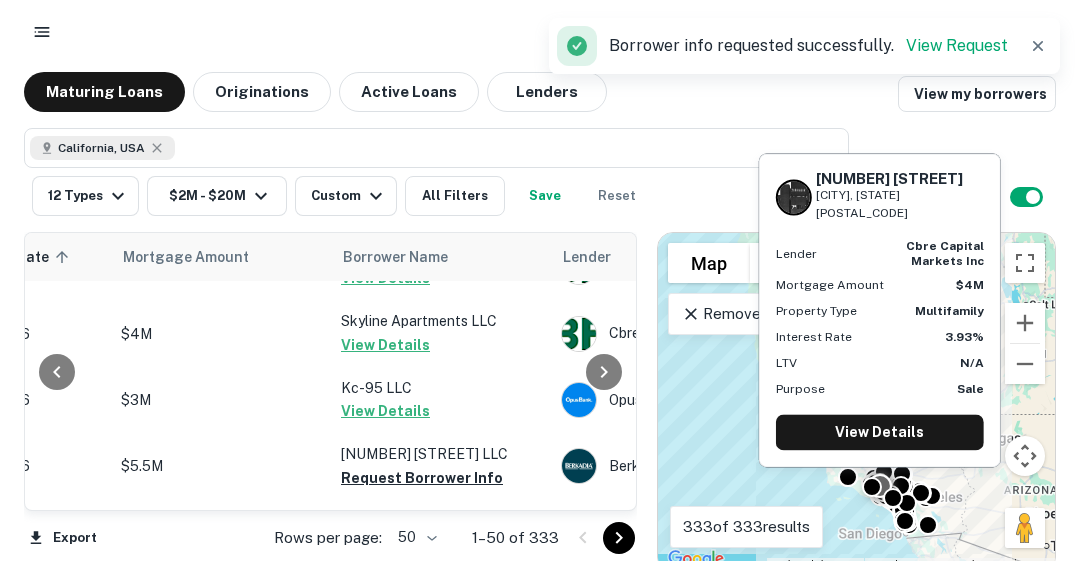 click on "View Details" at bounding box center (385, 345) 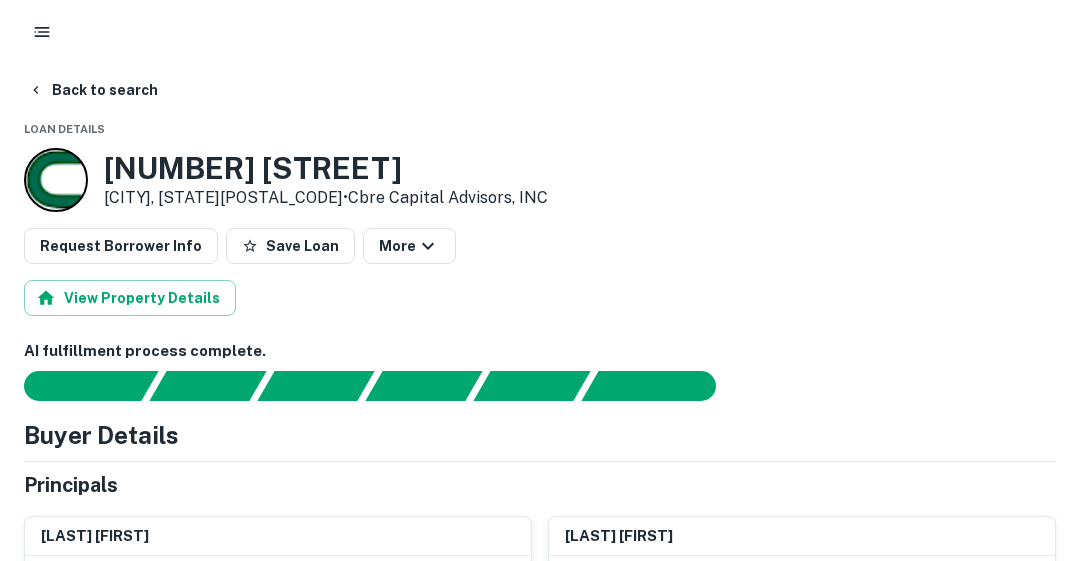 click on "Save Loan" at bounding box center [290, 246] 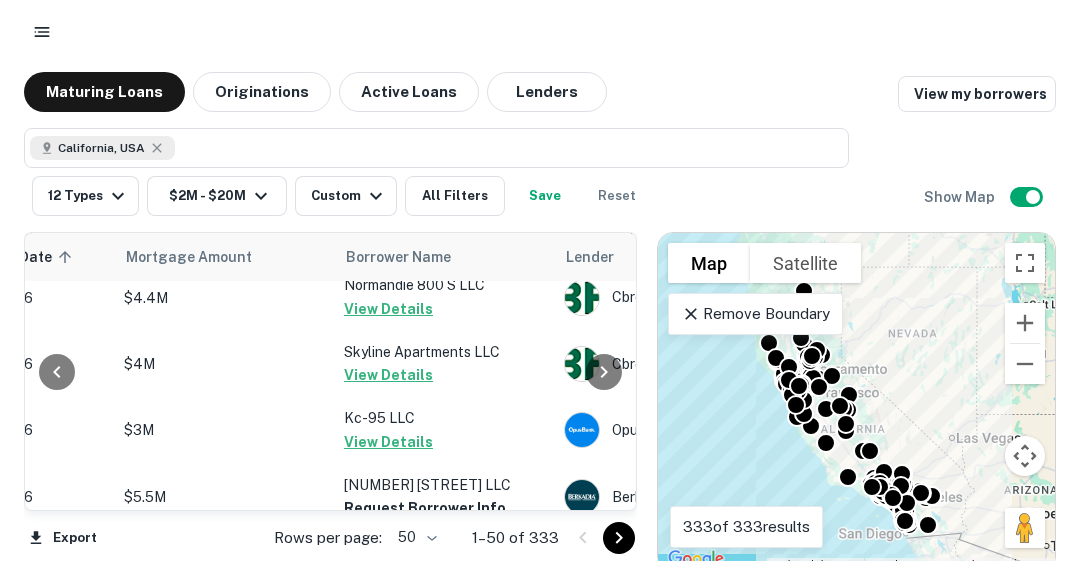 scroll, scrollTop: 1116, scrollLeft: 361, axis: both 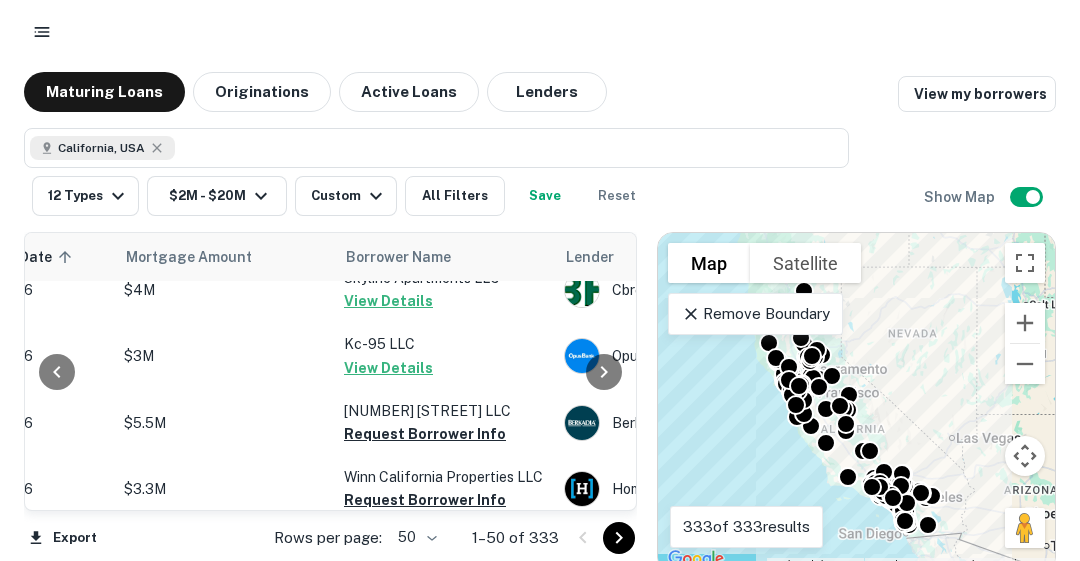 click on "Request Borrower Info" at bounding box center (425, 434) 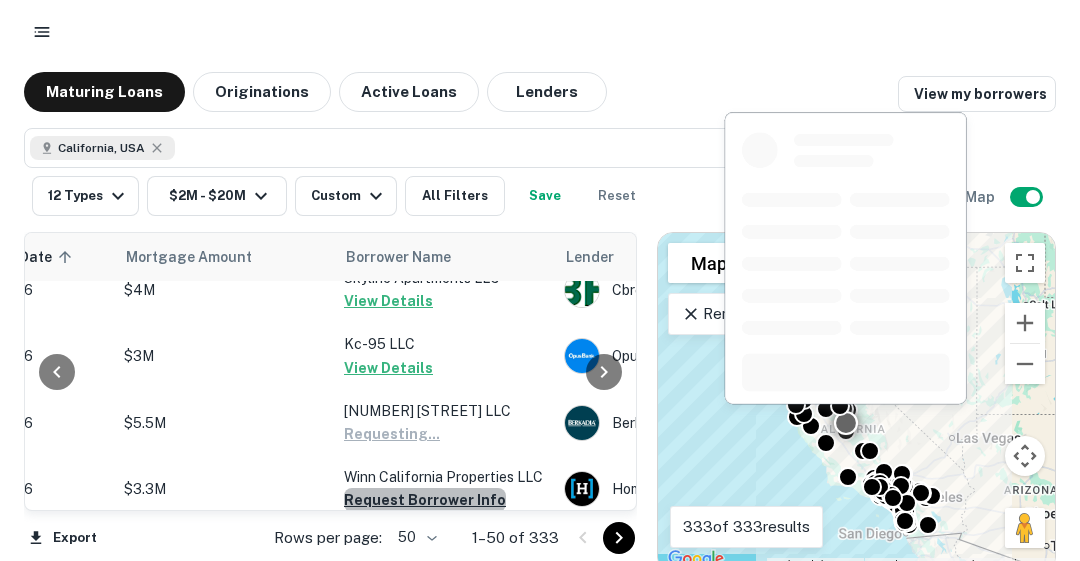 click on "Request Borrower Info" at bounding box center (425, 500) 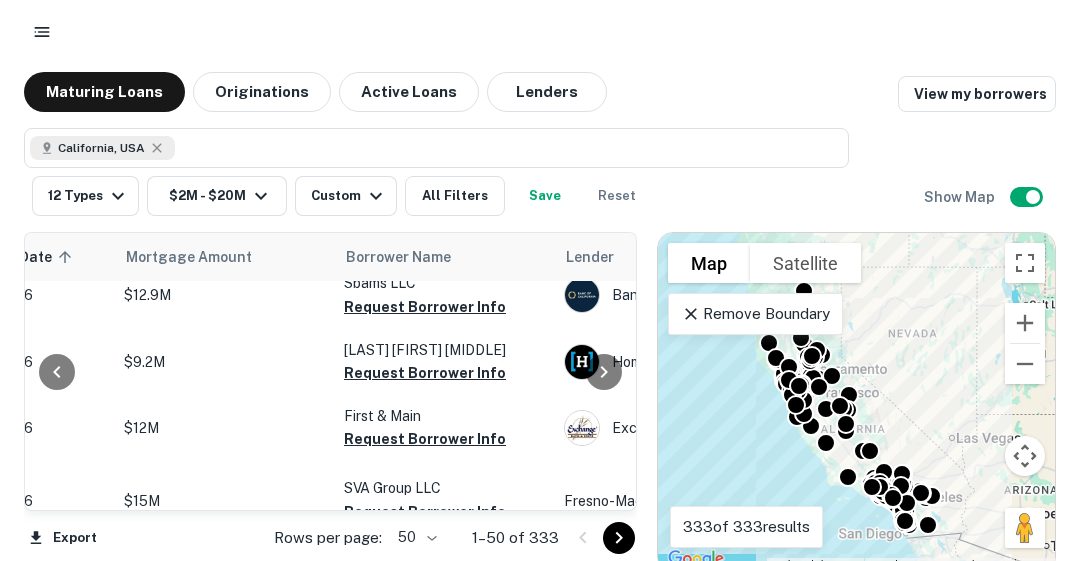 scroll, scrollTop: 1217, scrollLeft: 361, axis: both 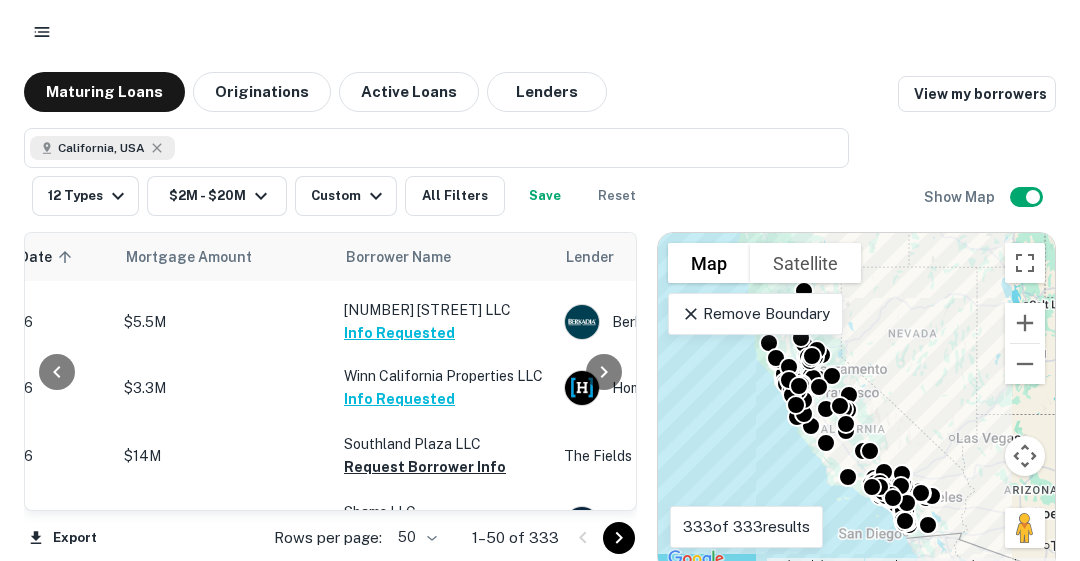 click on "Request Borrower Info" at bounding box center (425, 467) 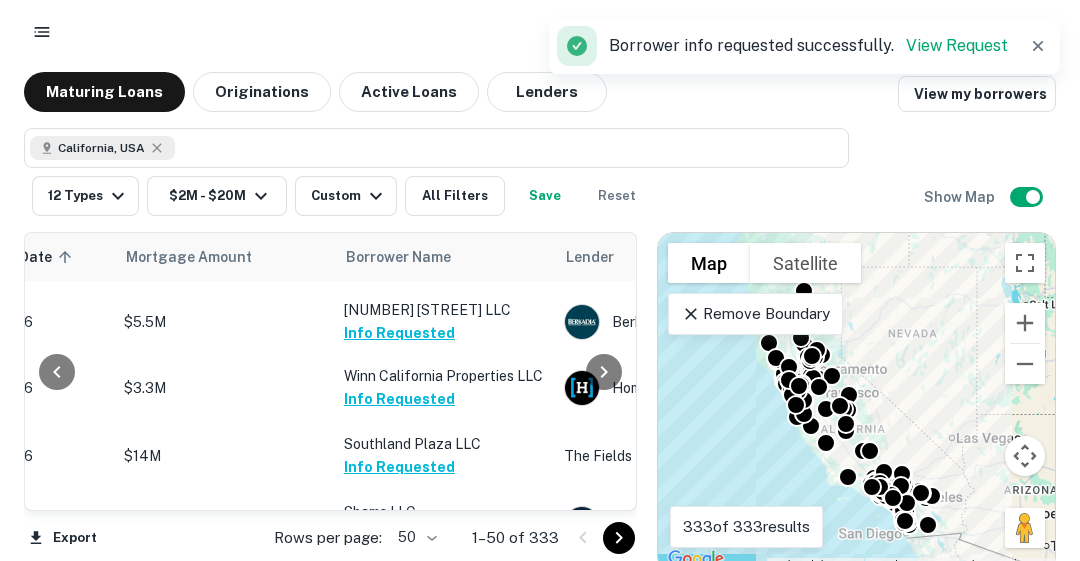 click at bounding box center (604, 371) 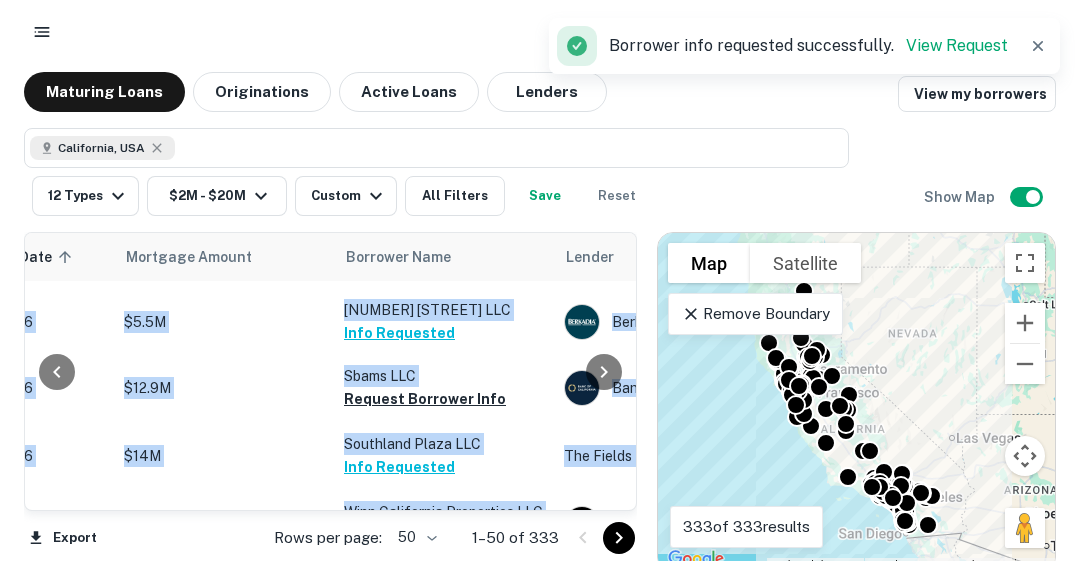 click at bounding box center [604, 371] 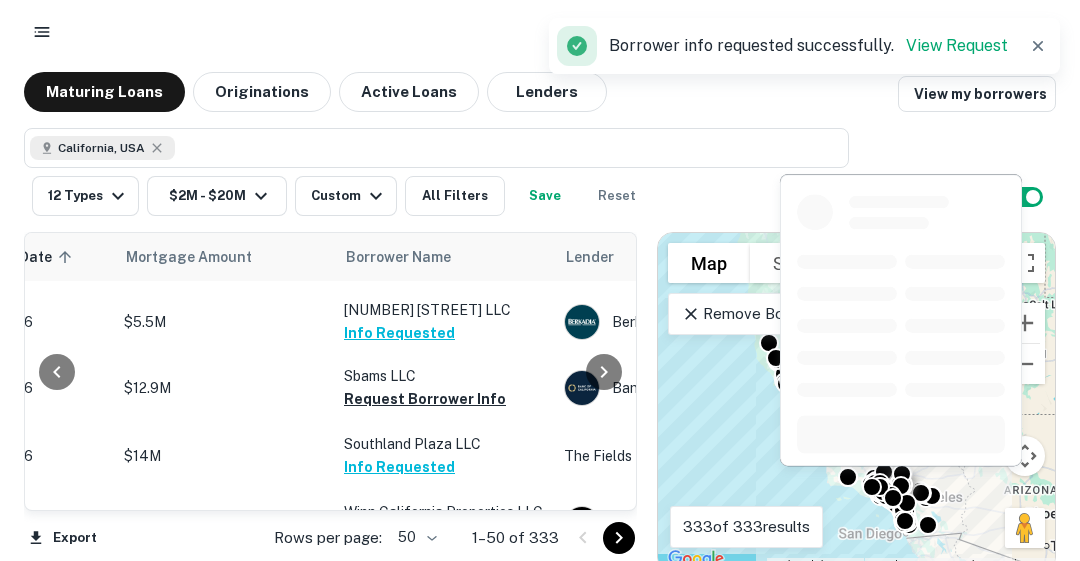 click on "Request Borrower Info" at bounding box center (425, 399) 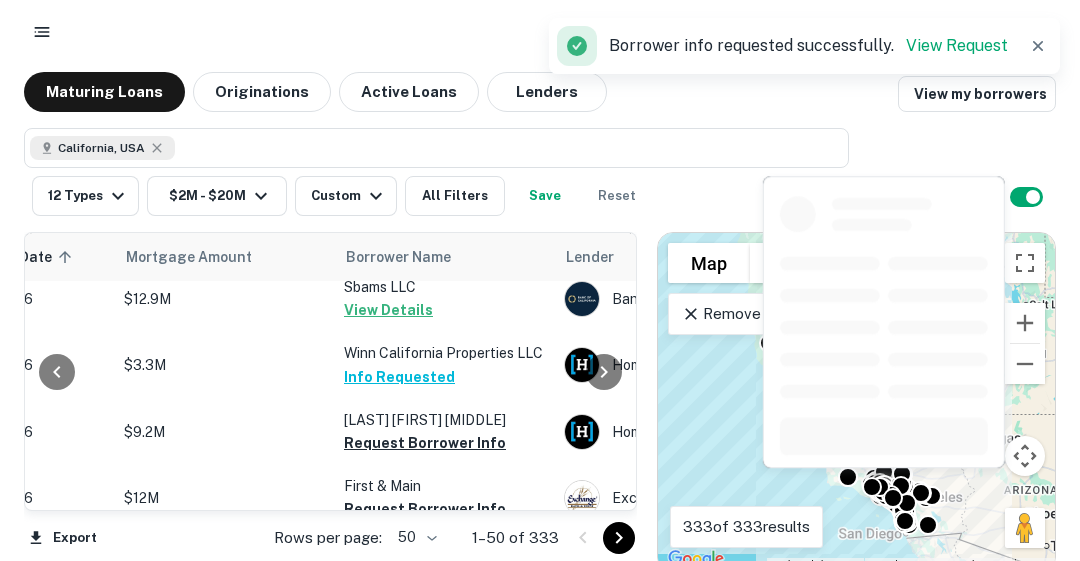 scroll, scrollTop: 1377, scrollLeft: 361, axis: both 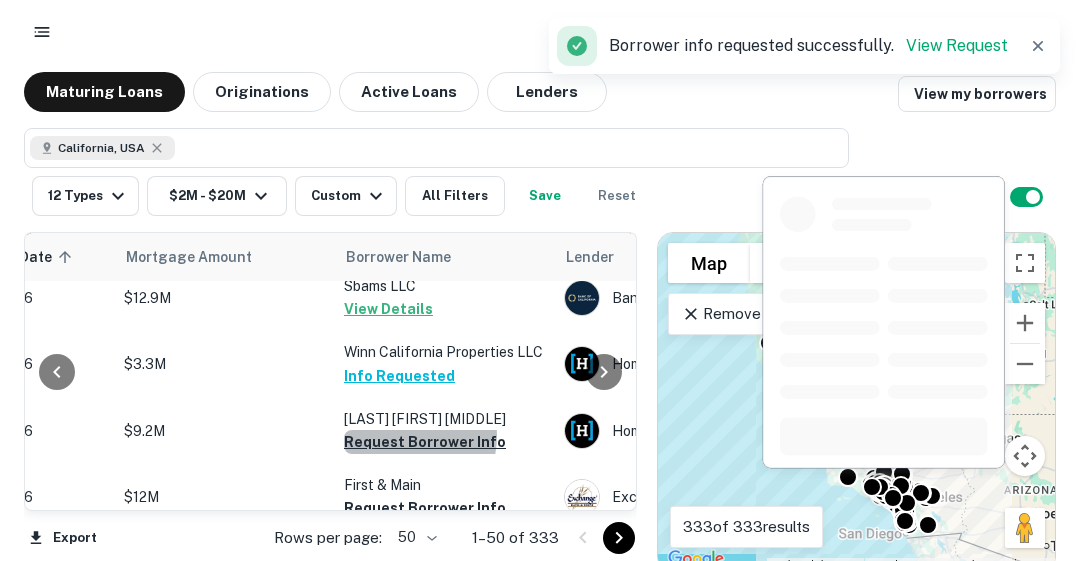 click on "Request Borrower Info" at bounding box center (425, 442) 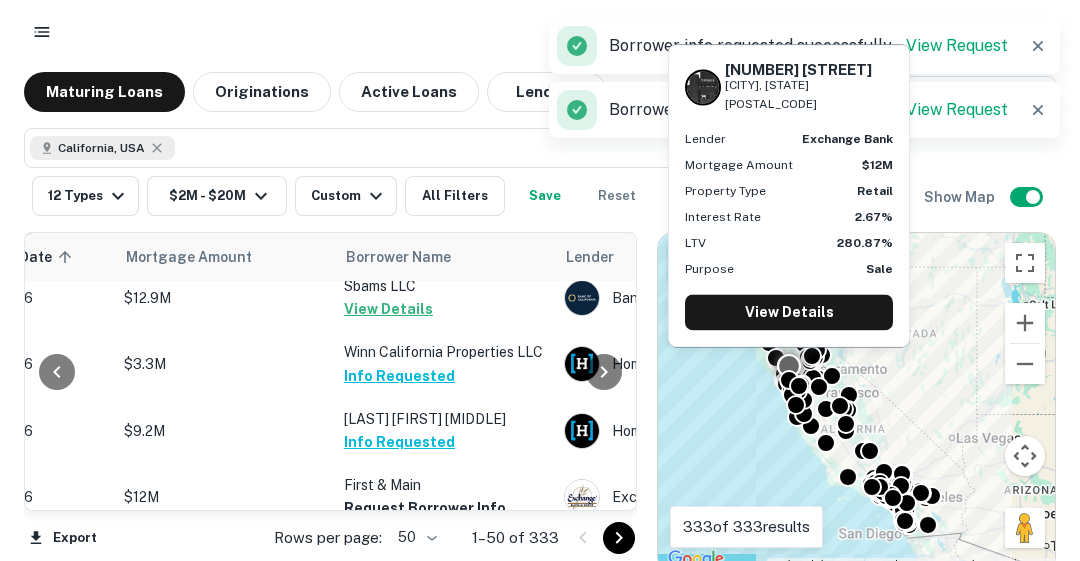 click on "Request Borrower Info" at bounding box center (425, 508) 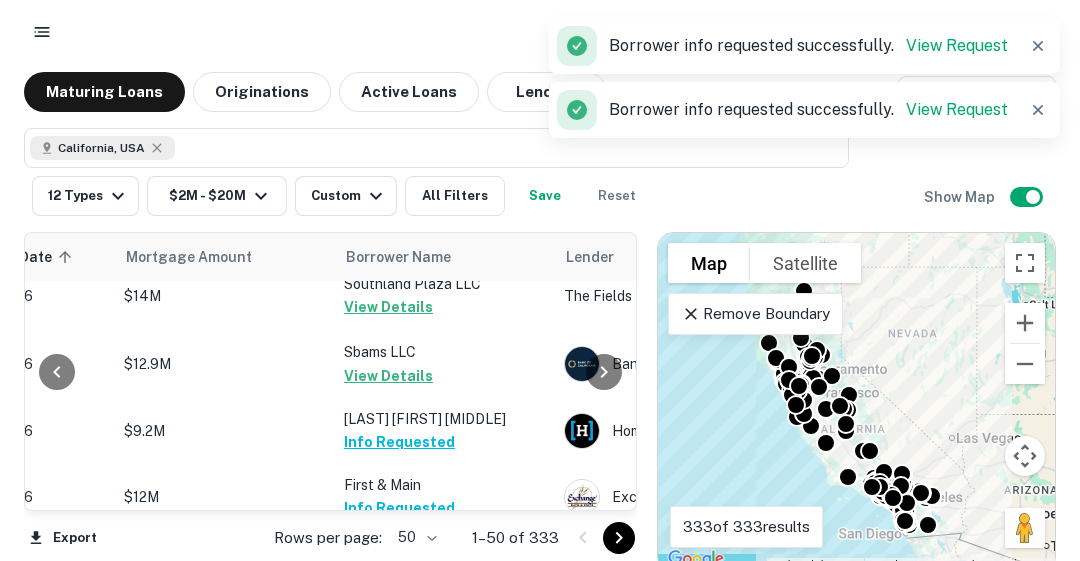 click at bounding box center [604, 371] 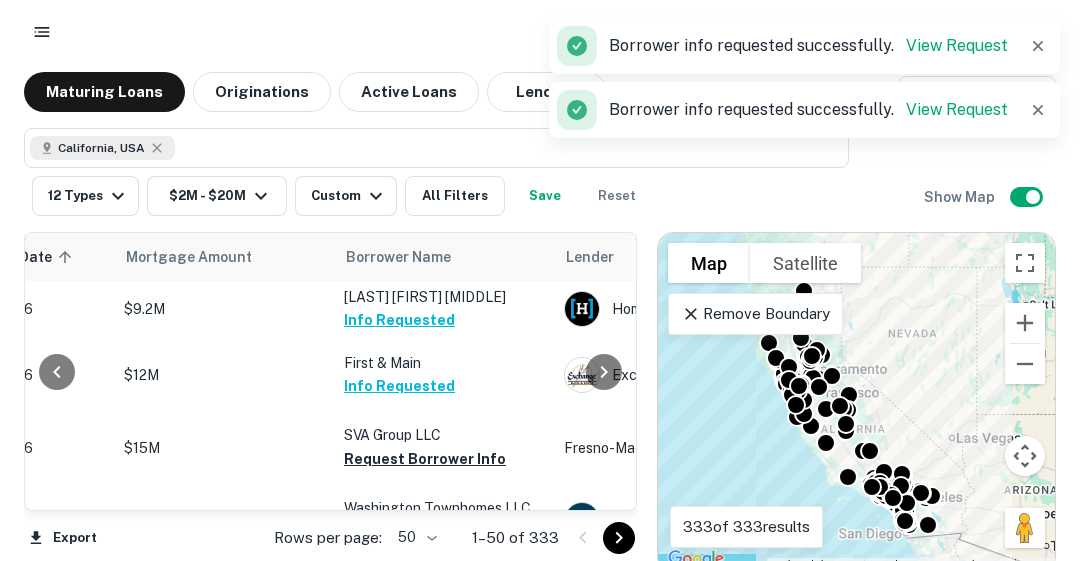 scroll, scrollTop: 1537, scrollLeft: 361, axis: both 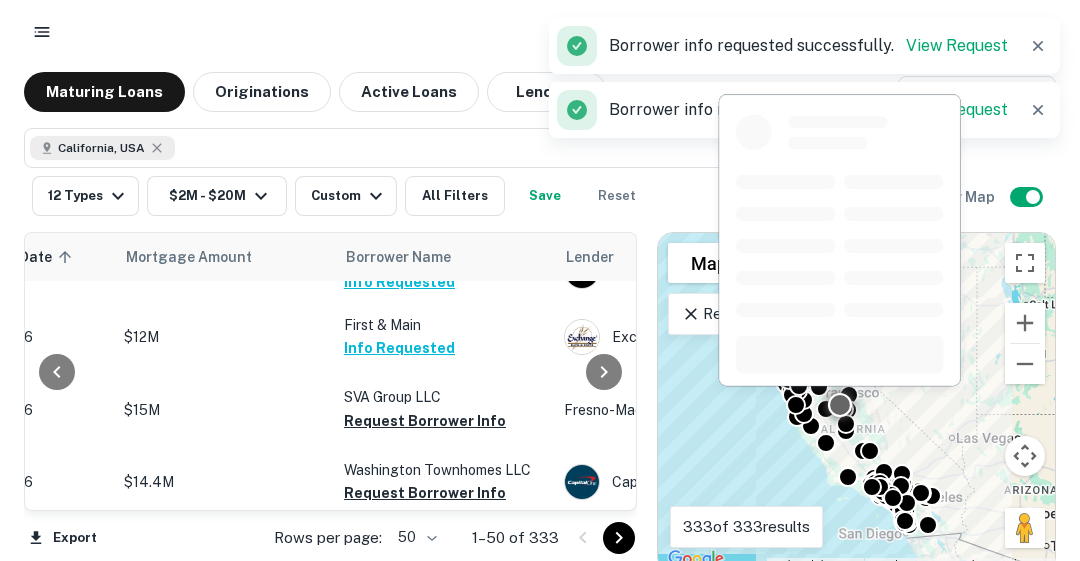 click on "Request Borrower Info" at bounding box center [425, 421] 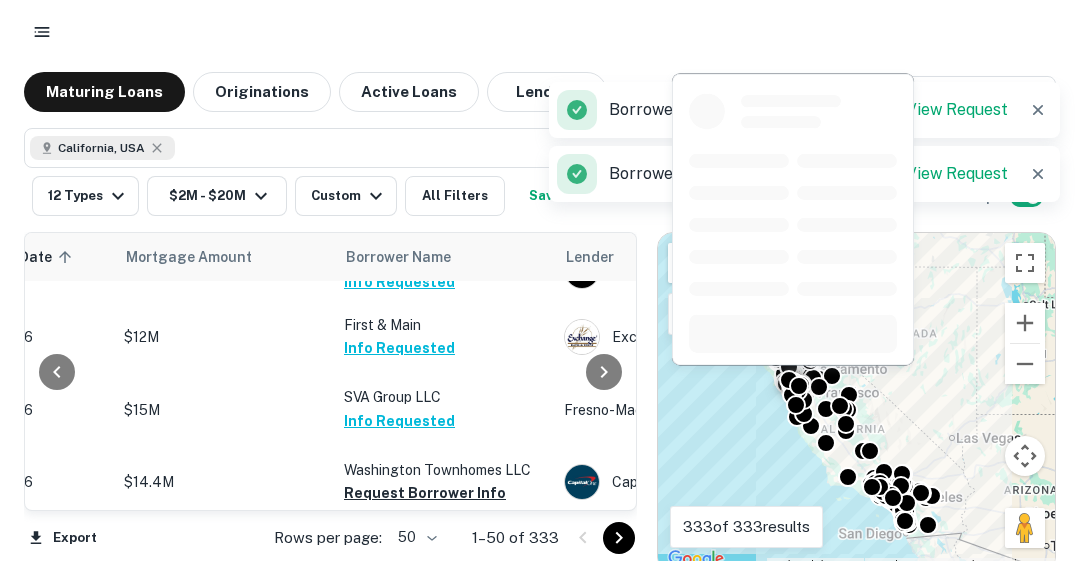 click on "Request Borrower Info" at bounding box center (425, 493) 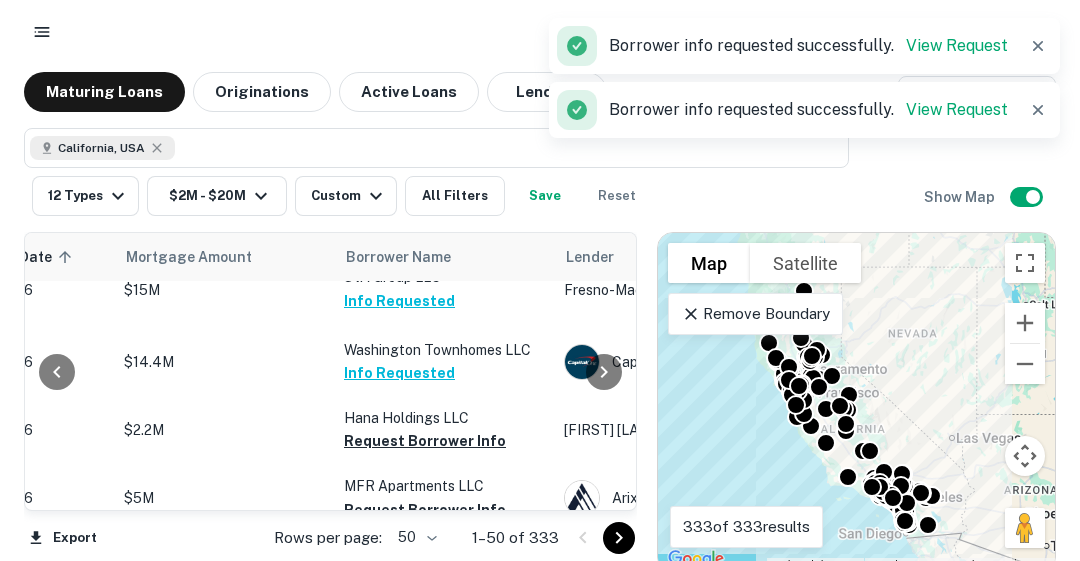 scroll, scrollTop: 1697, scrollLeft: 361, axis: both 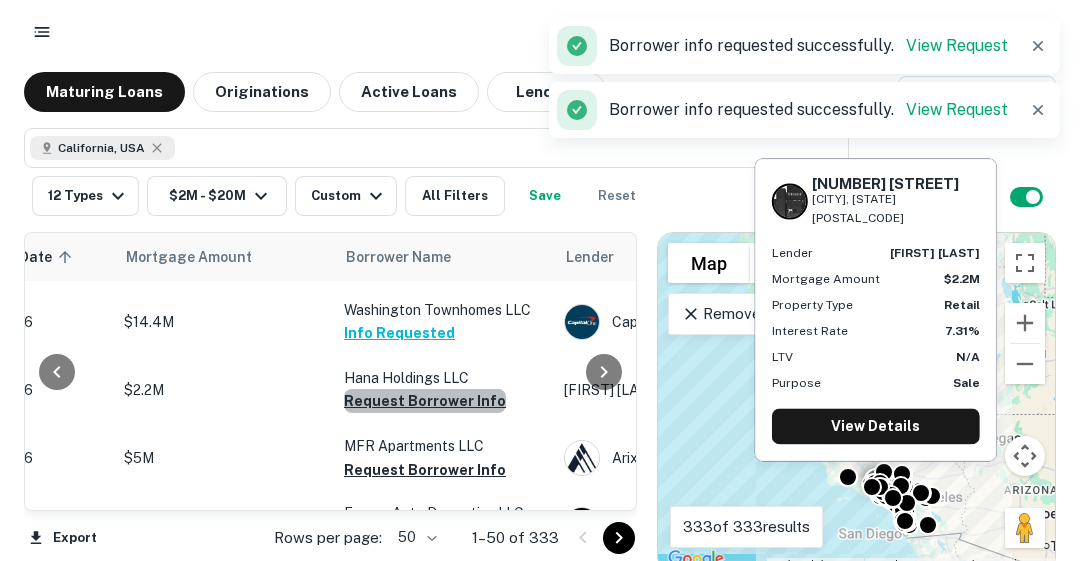 click on "Request Borrower Info" at bounding box center (425, 401) 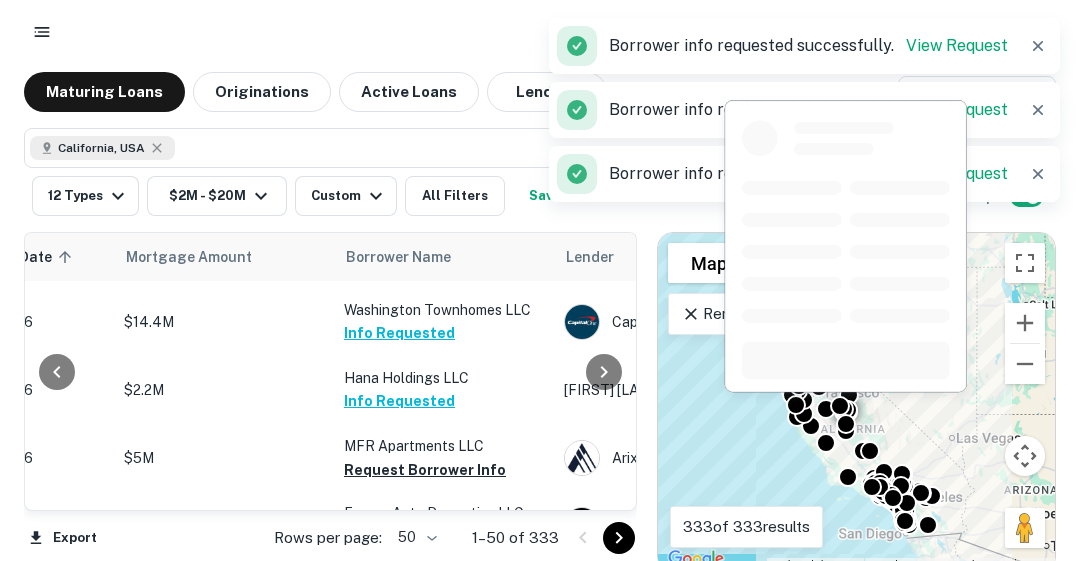 click on "Request Borrower Info" at bounding box center [425, 470] 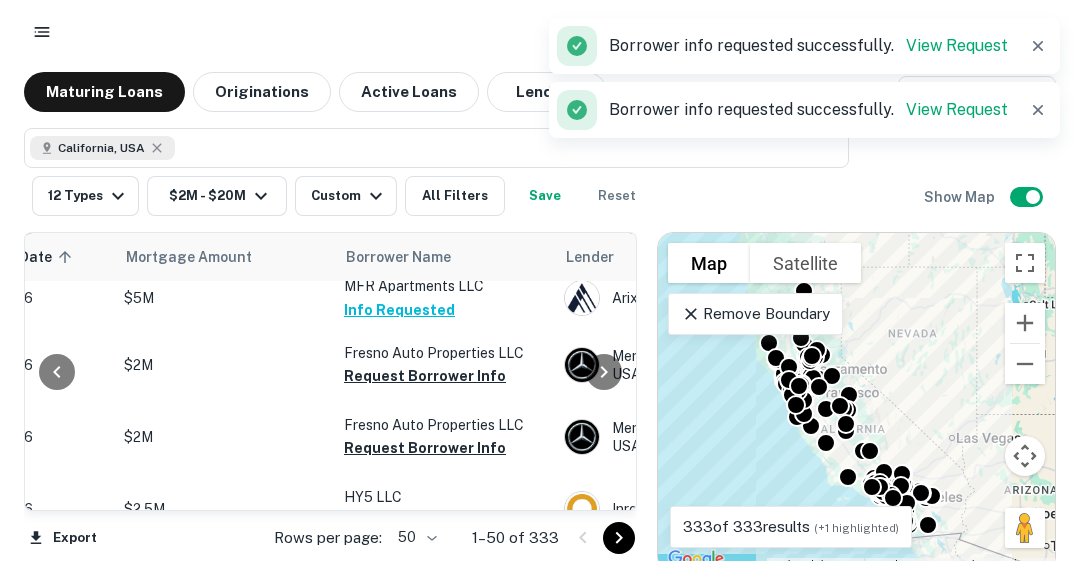 scroll, scrollTop: 1865, scrollLeft: 361, axis: both 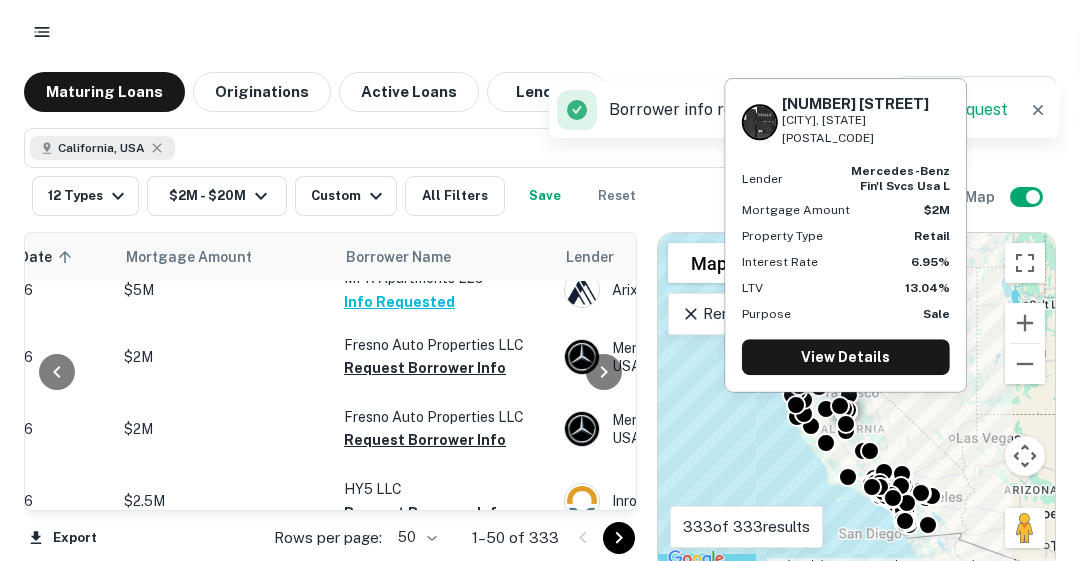 click on "Request Borrower Info" at bounding box center (425, 368) 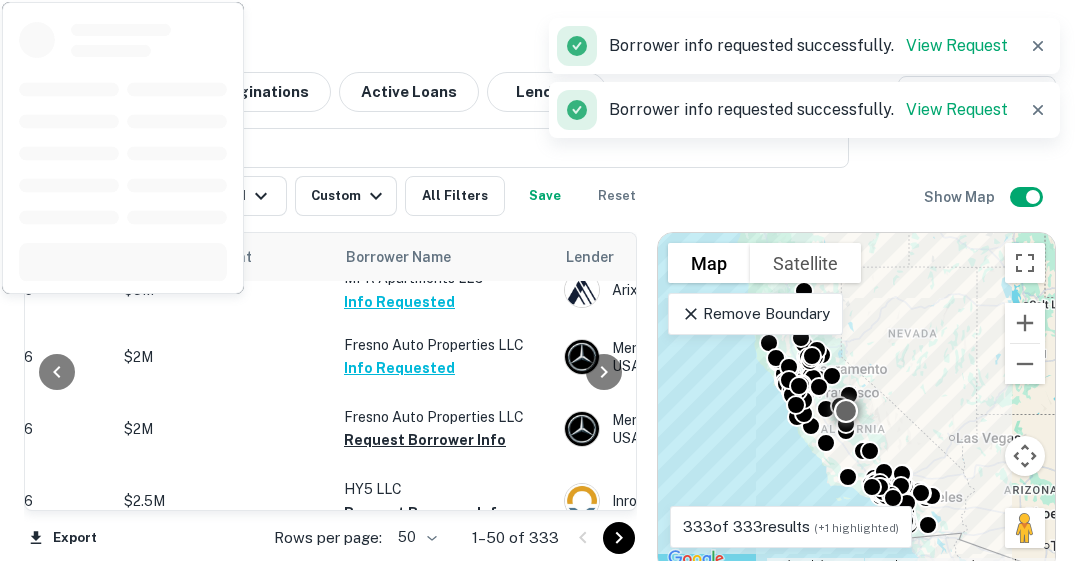 click on "Fresno Auto Properties LLC Request Borrower Info" at bounding box center (444, 429) 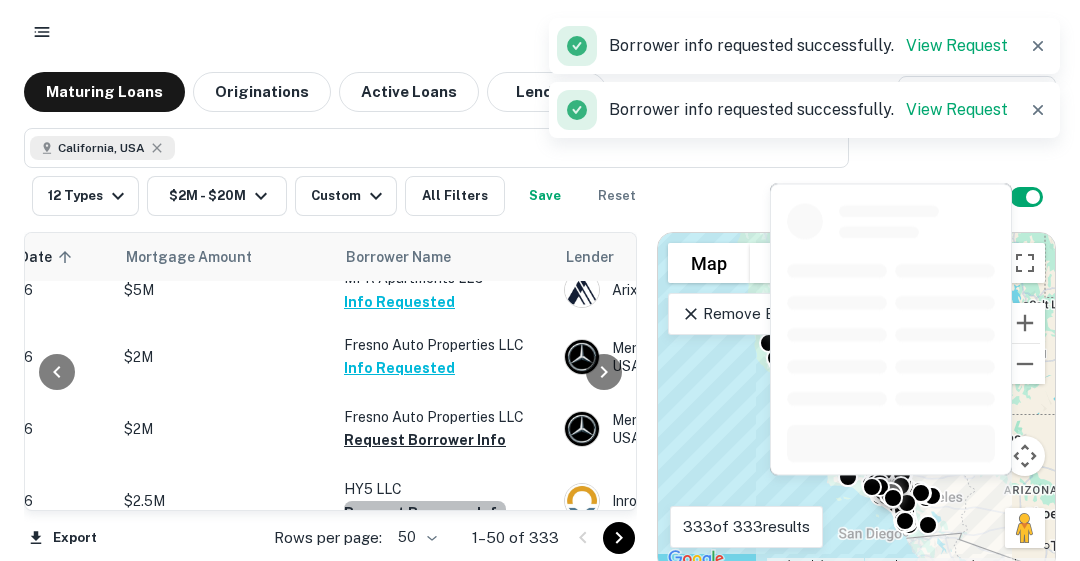 click on "Request Borrower Info" at bounding box center [425, 513] 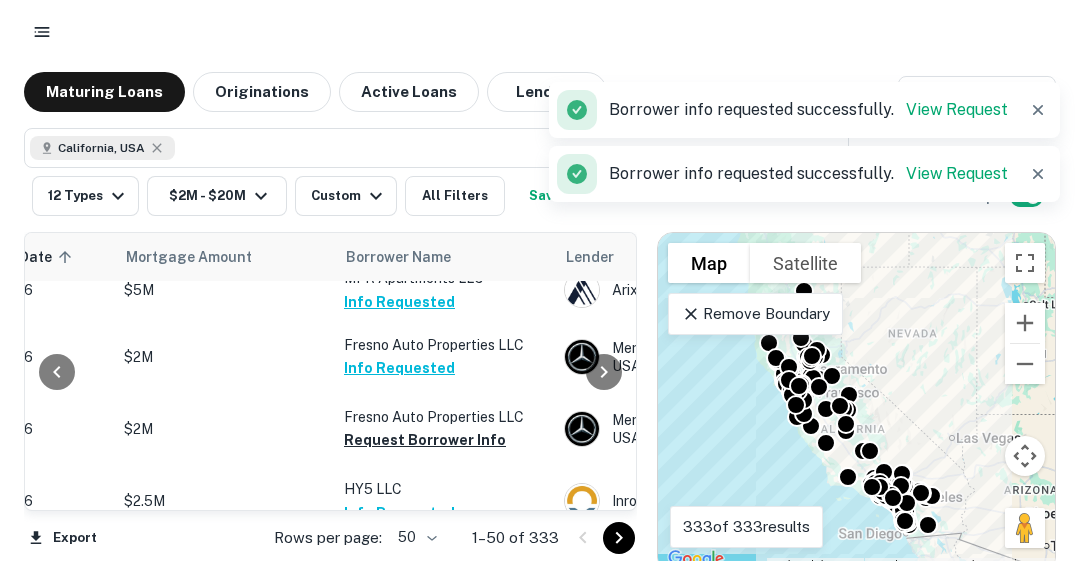 click at bounding box center [604, 371] 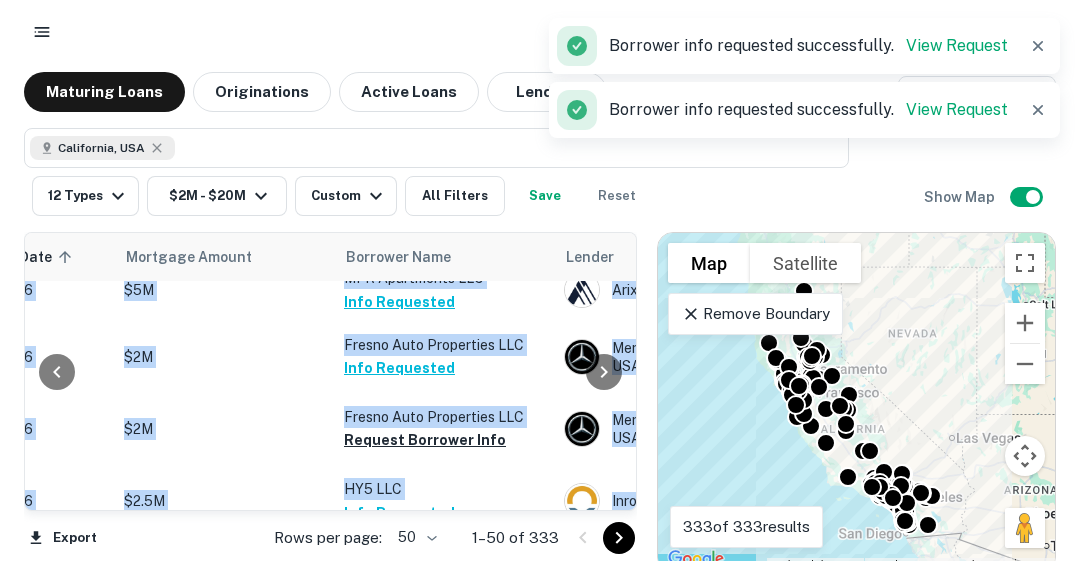 click at bounding box center [604, 371] 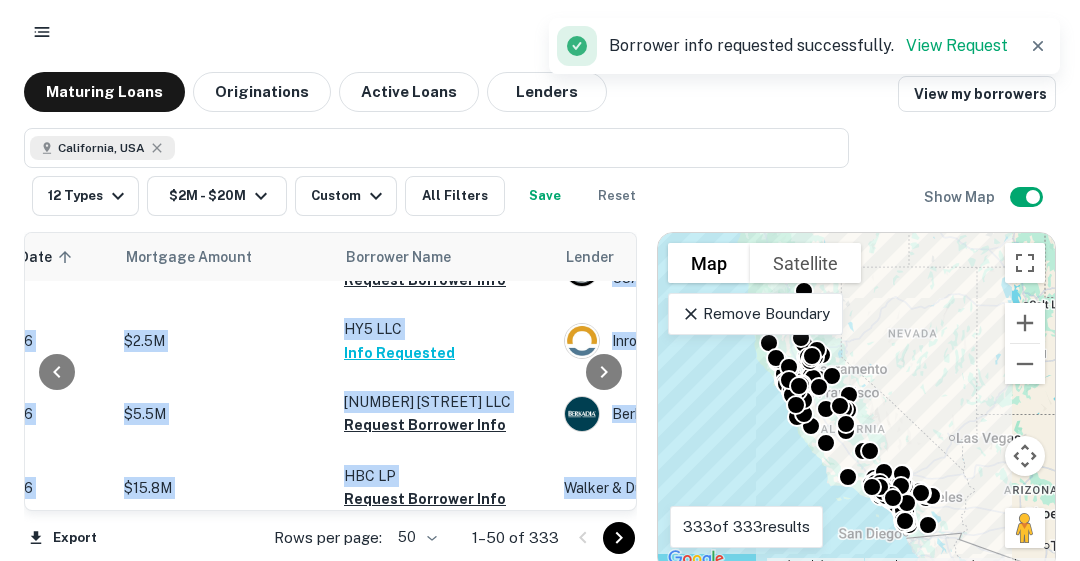 scroll, scrollTop: 2065, scrollLeft: 361, axis: both 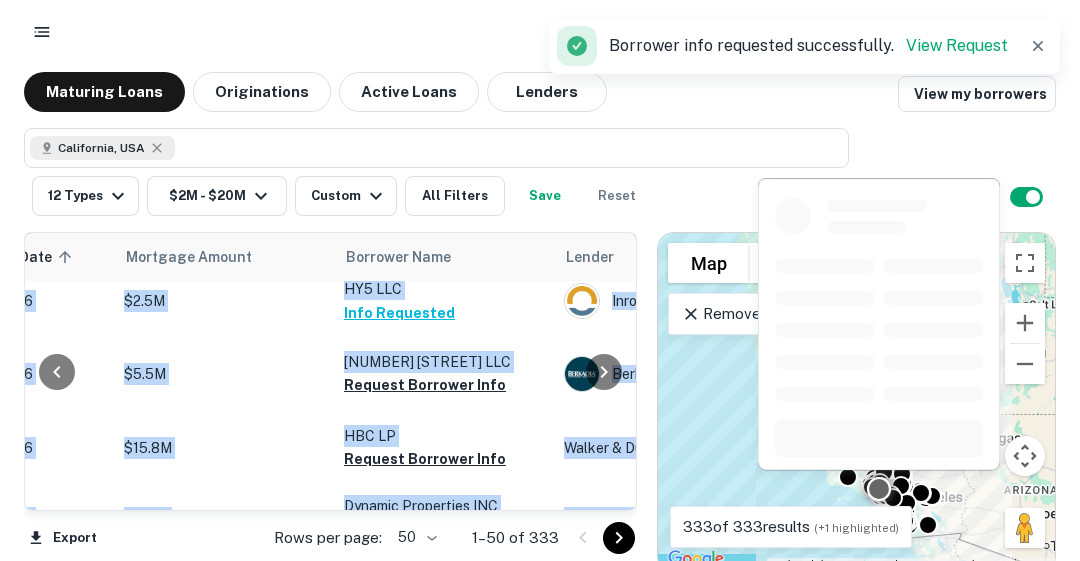 click on "Request Borrower Info" at bounding box center (425, 385) 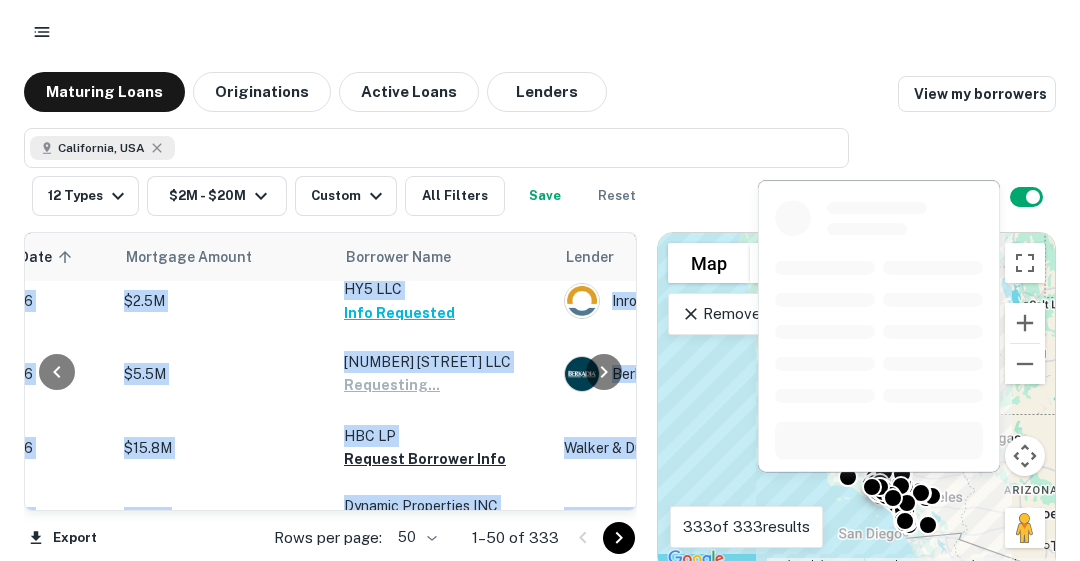 click on "Request Borrower Info" at bounding box center (425, 459) 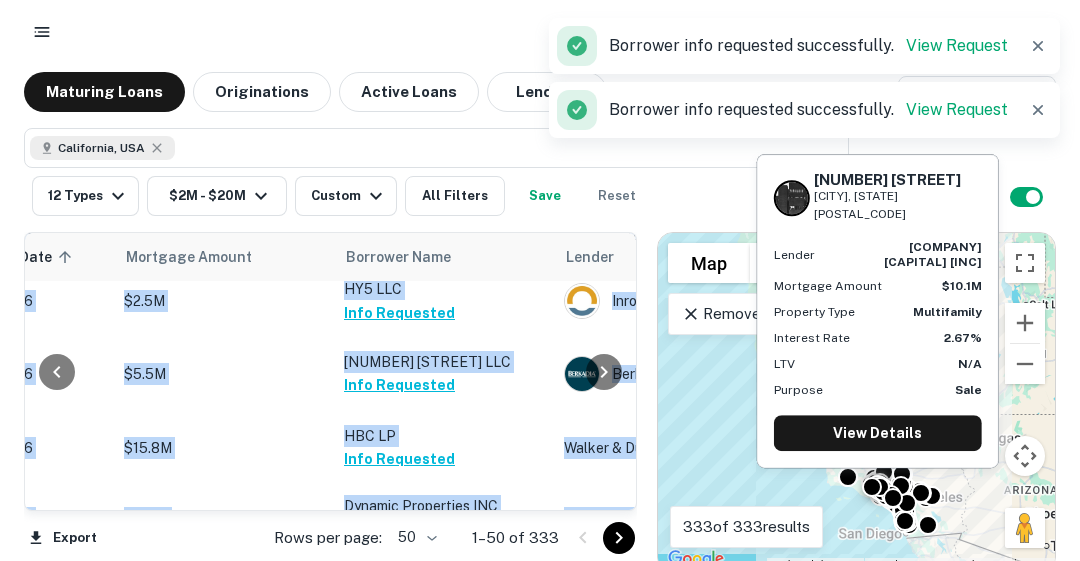 click on "Request Borrower Info" at bounding box center (425, 529) 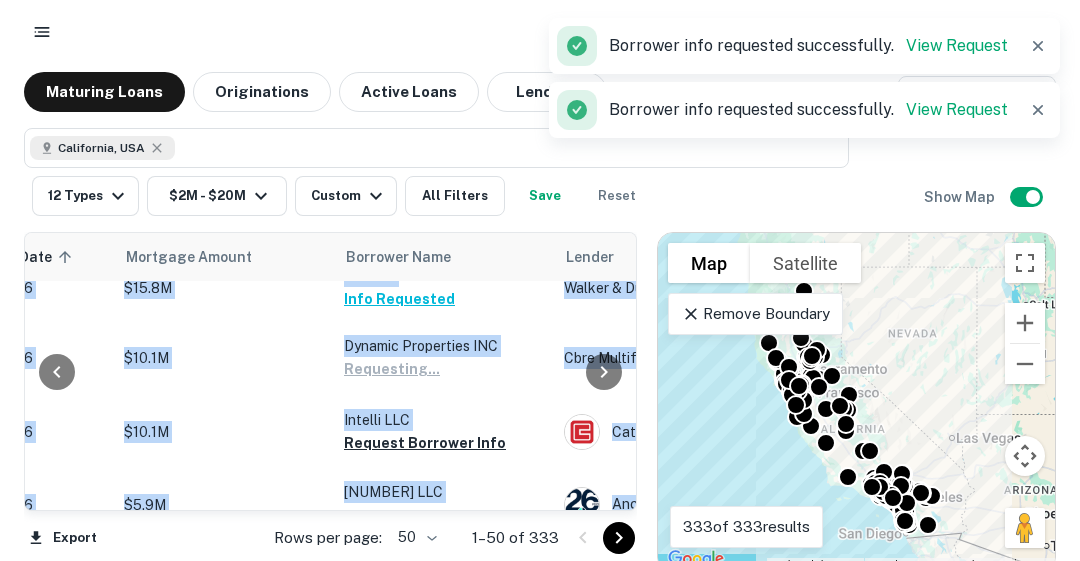 scroll, scrollTop: 2265, scrollLeft: 361, axis: both 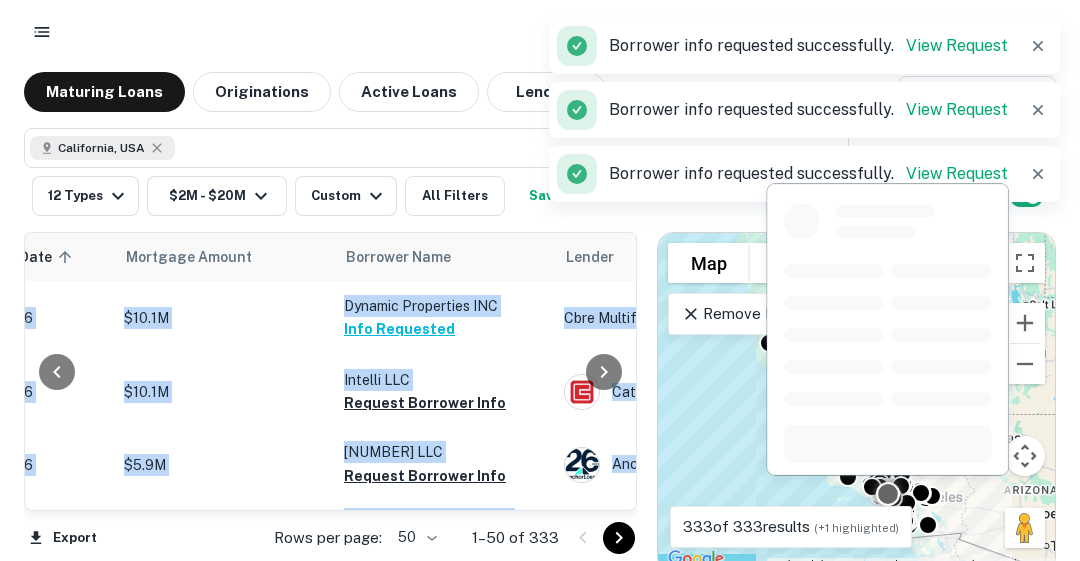 click on "Request Borrower Info" at bounding box center [425, 403] 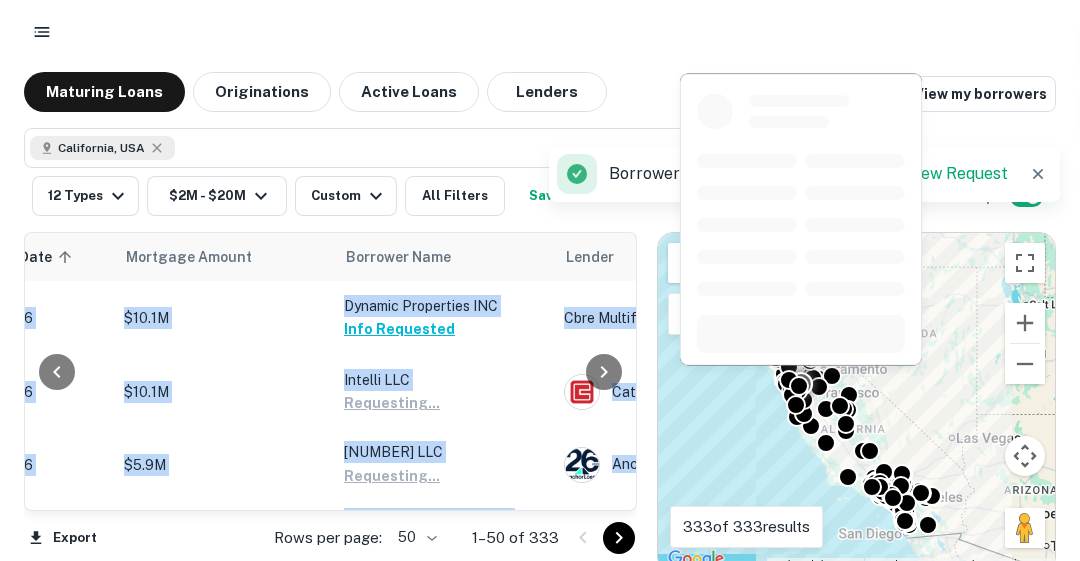click on "Request Borrower Info" at bounding box center (425, 542) 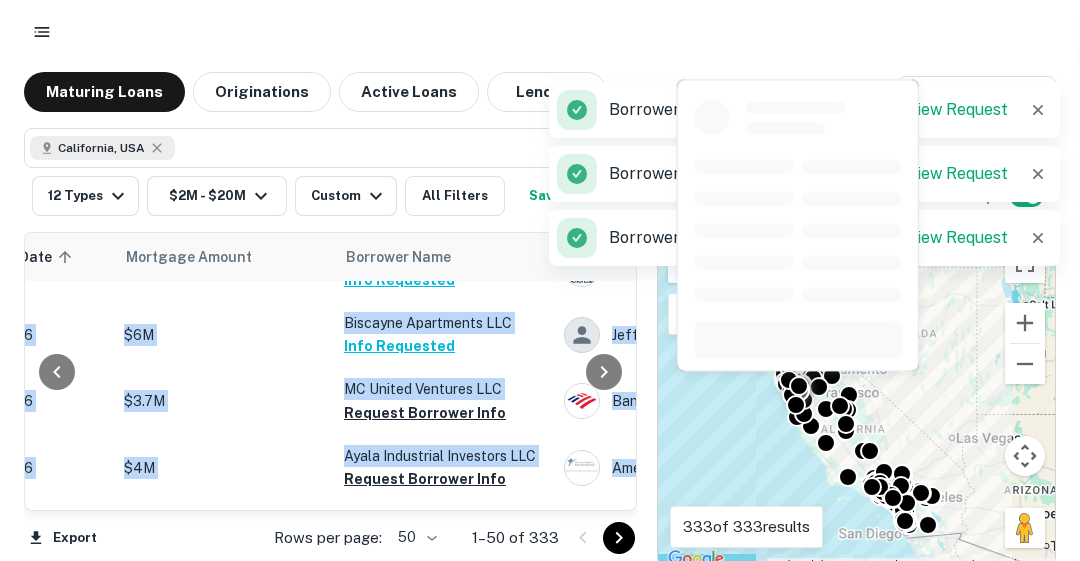 scroll, scrollTop: 2465, scrollLeft: 361, axis: both 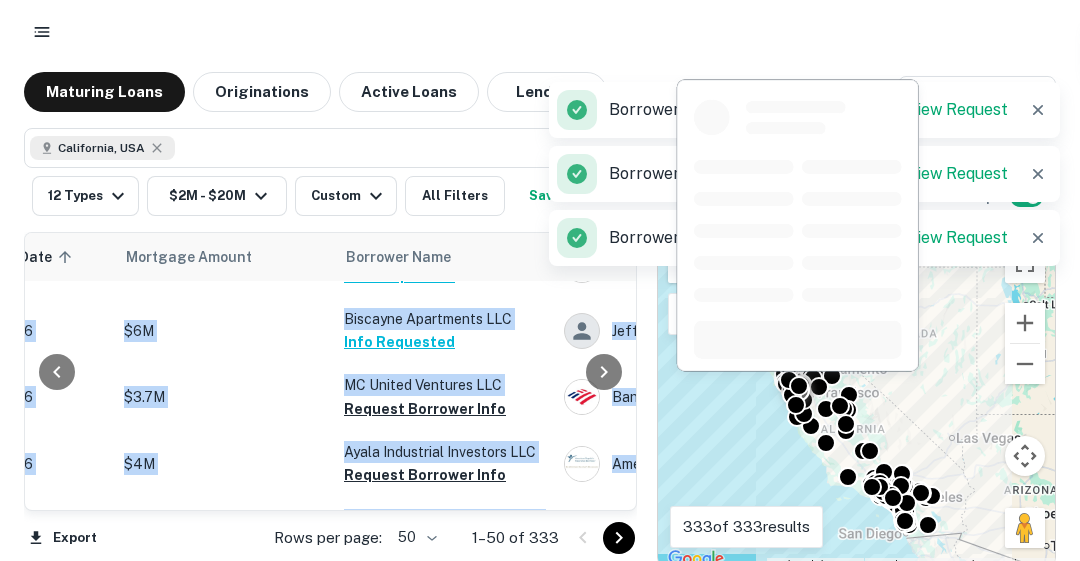 click on "Request Borrower Info" at bounding box center (425, 409) 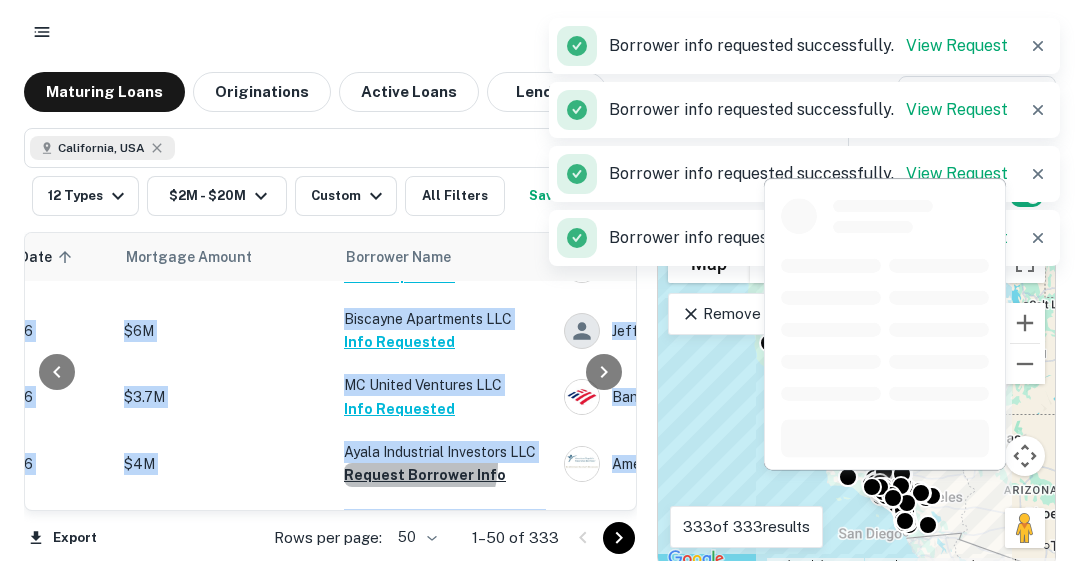 click on "Request Borrower Info" at bounding box center [425, 475] 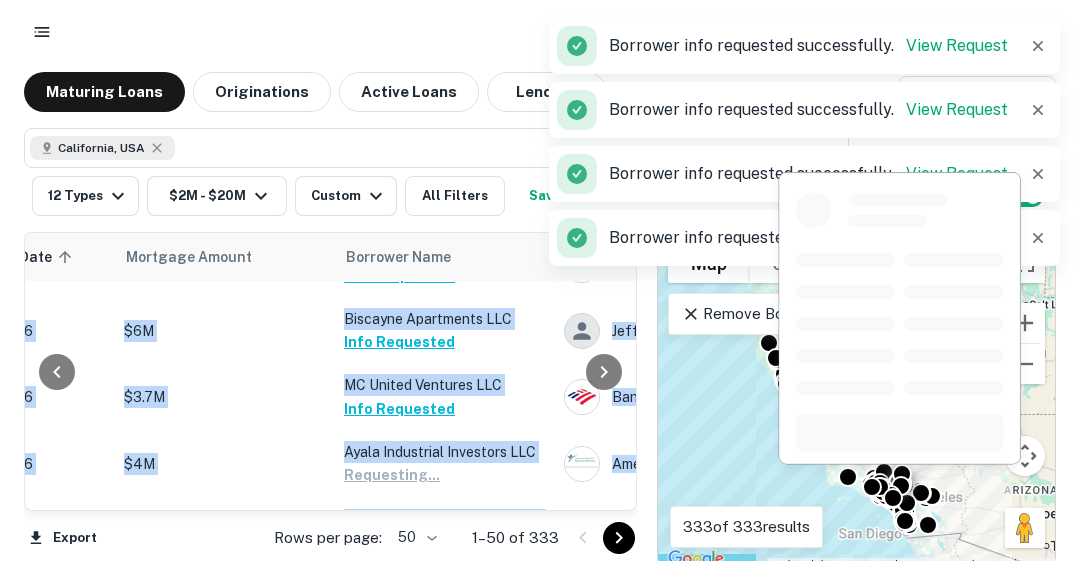 click on "Request Borrower Info" at bounding box center (425, 543) 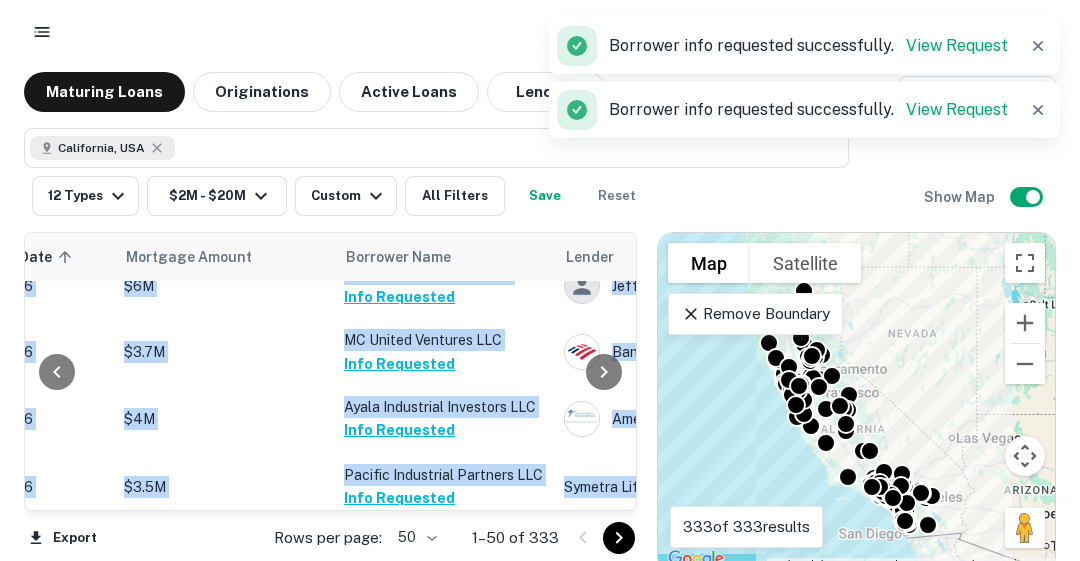 scroll, scrollTop: 2665, scrollLeft: 361, axis: both 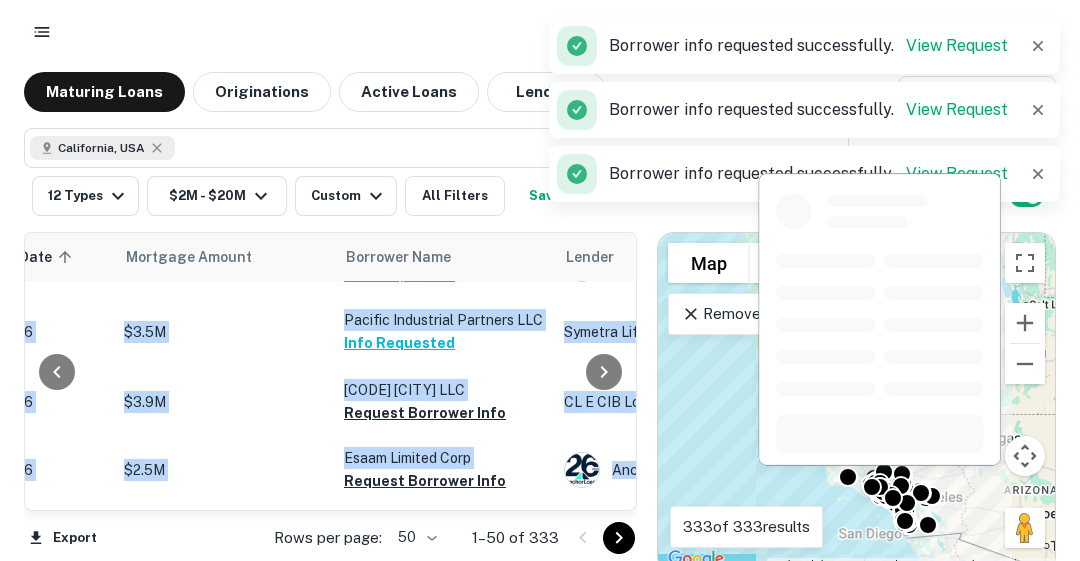 click on "Request Borrower Info" at bounding box center [425, 413] 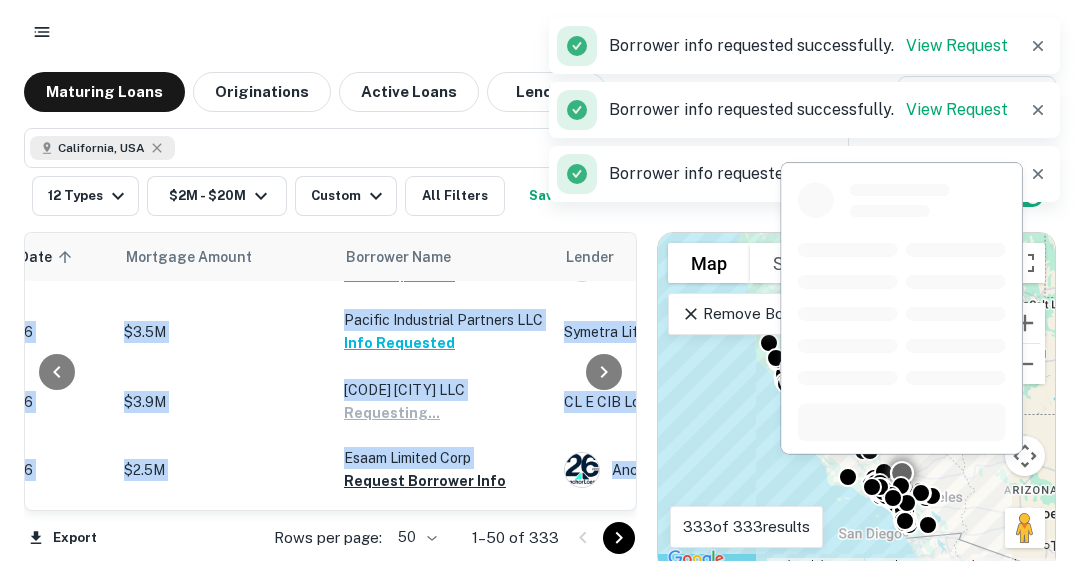 click on "Request Borrower Info" at bounding box center (425, 481) 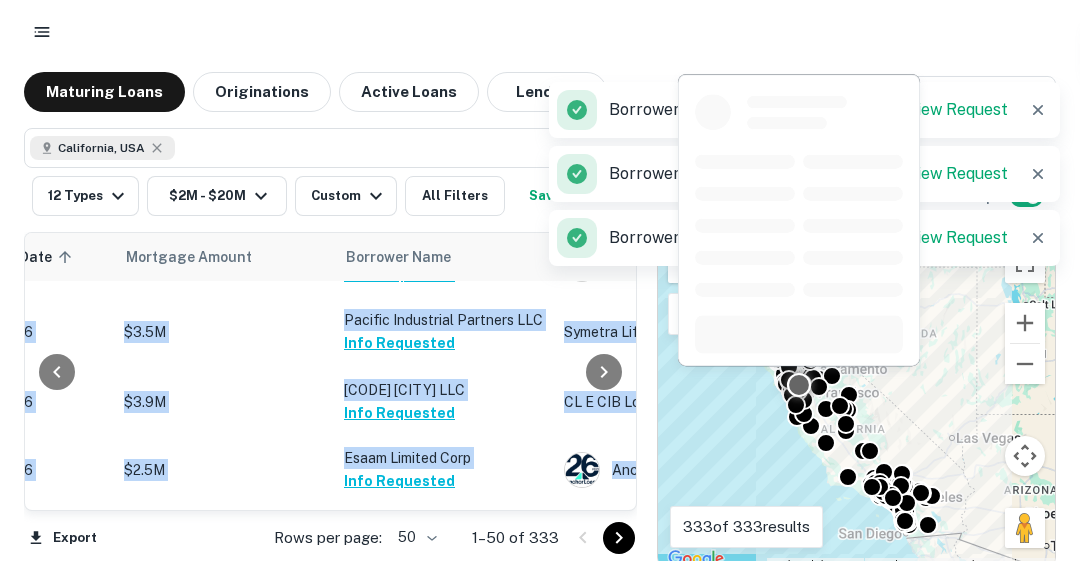 click on "Request Borrower Info" at bounding box center (425, 548) 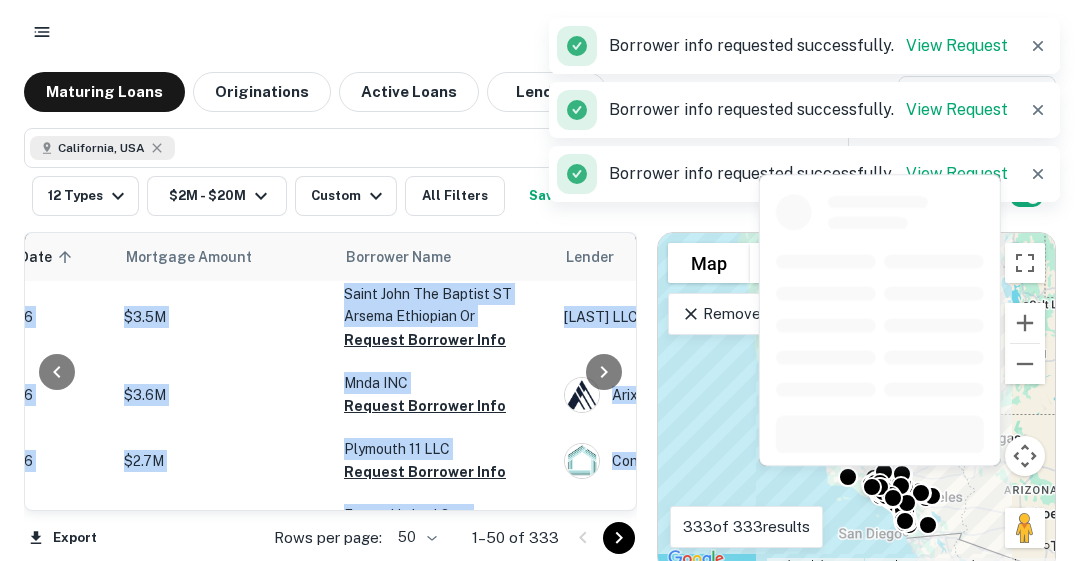 scroll, scrollTop: 2825, scrollLeft: 361, axis: both 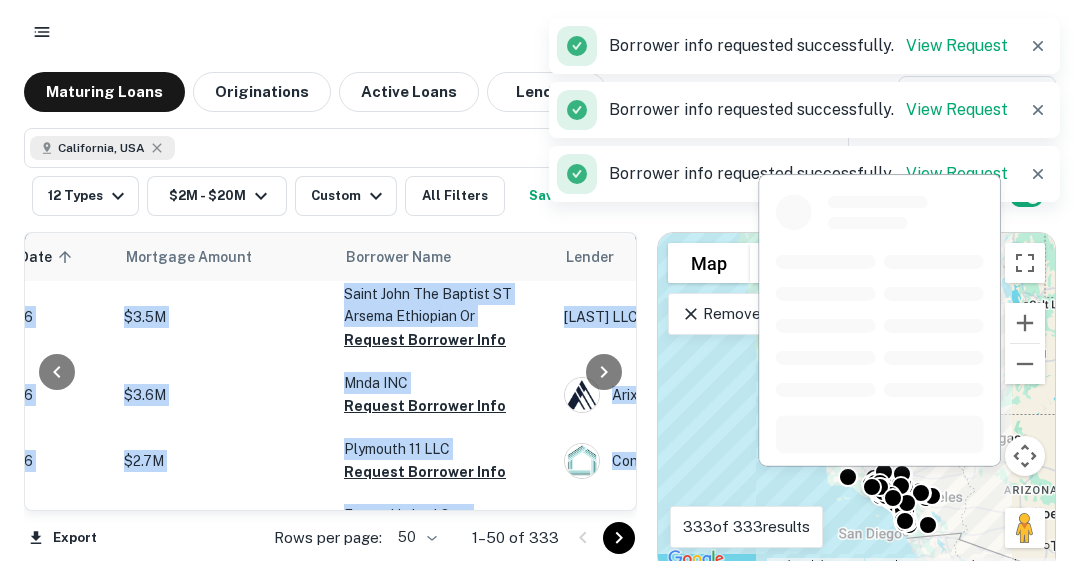 click on "Request Borrower Info" at bounding box center [425, 406] 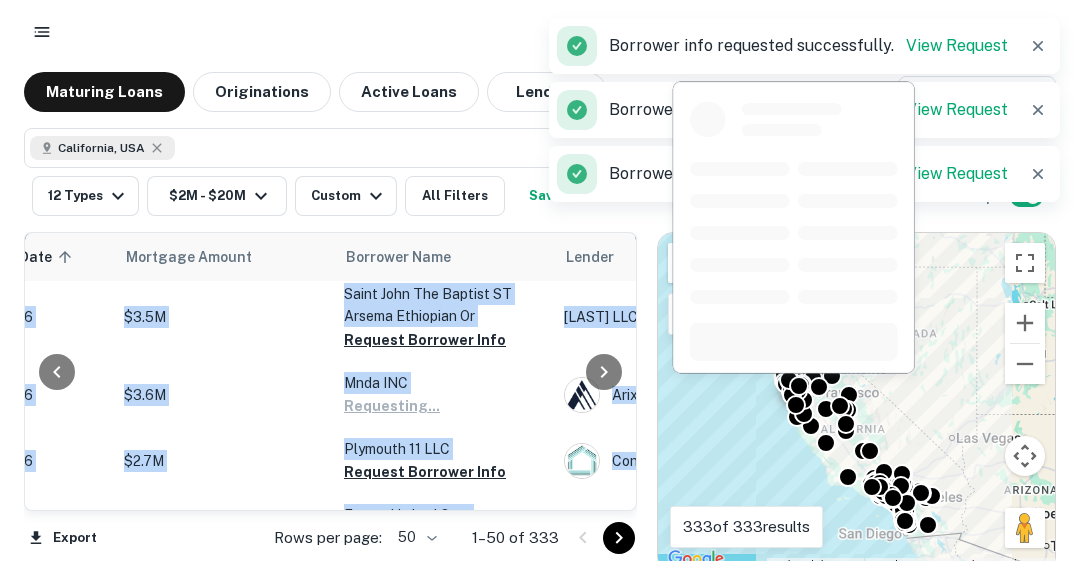 click on "Request Borrower Info" at bounding box center (425, 472) 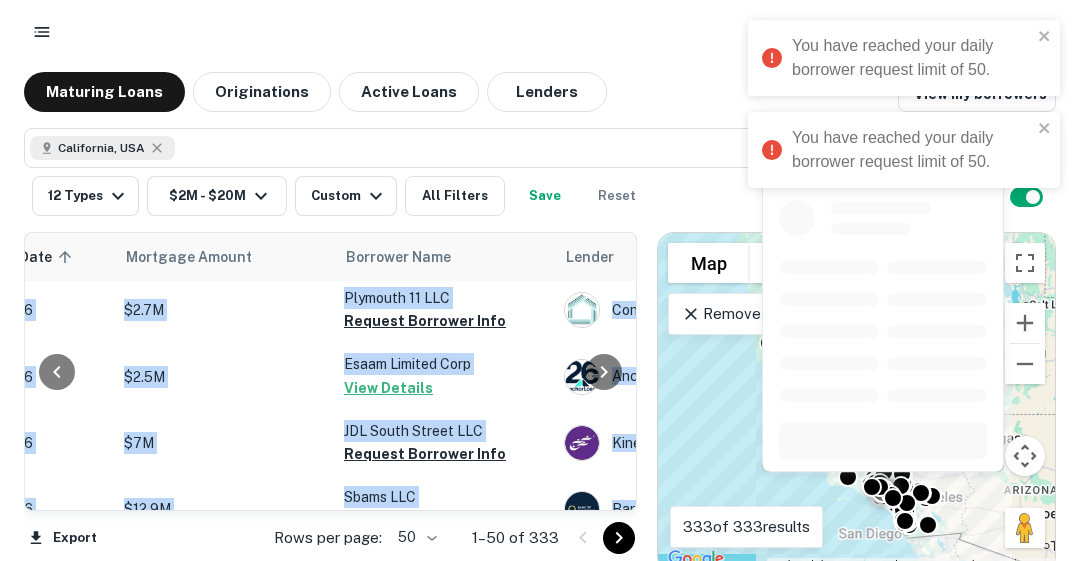 scroll, scrollTop: 2985, scrollLeft: 361, axis: both 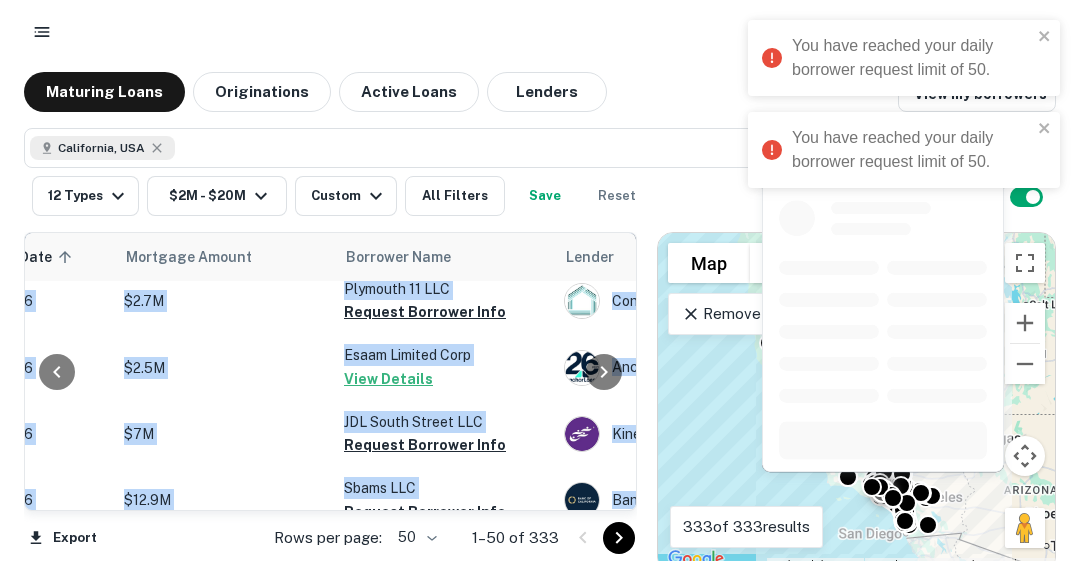 click on "Request Borrower Info" at bounding box center [425, 445] 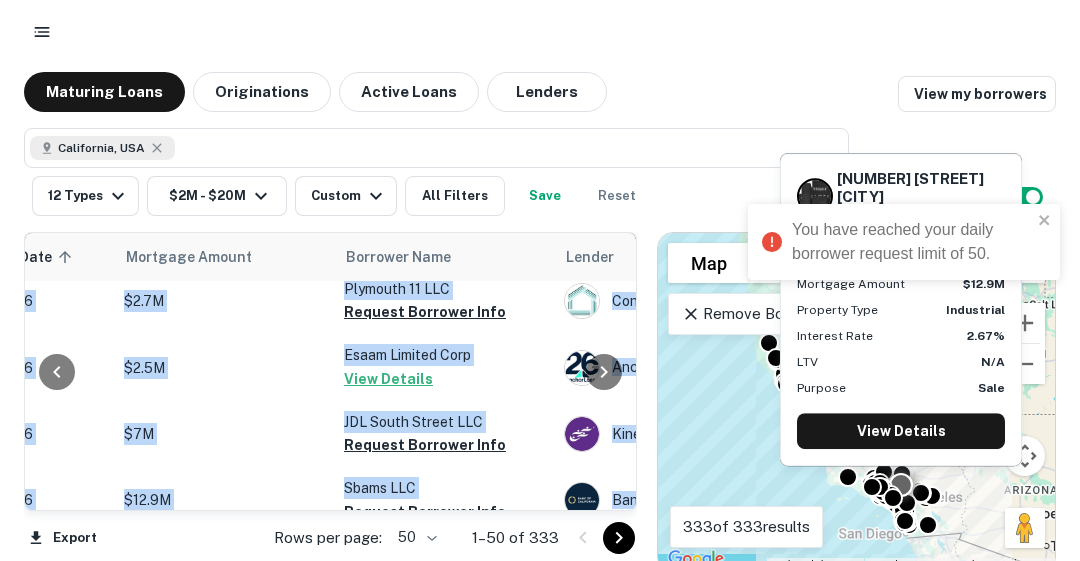 click on "Request Borrower Info" at bounding box center (425, 512) 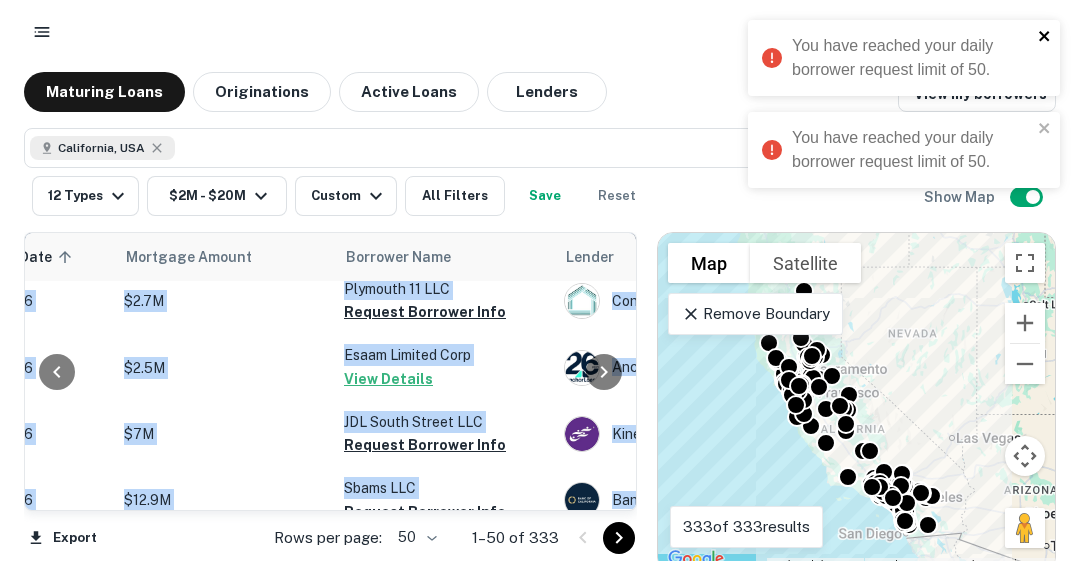 click 